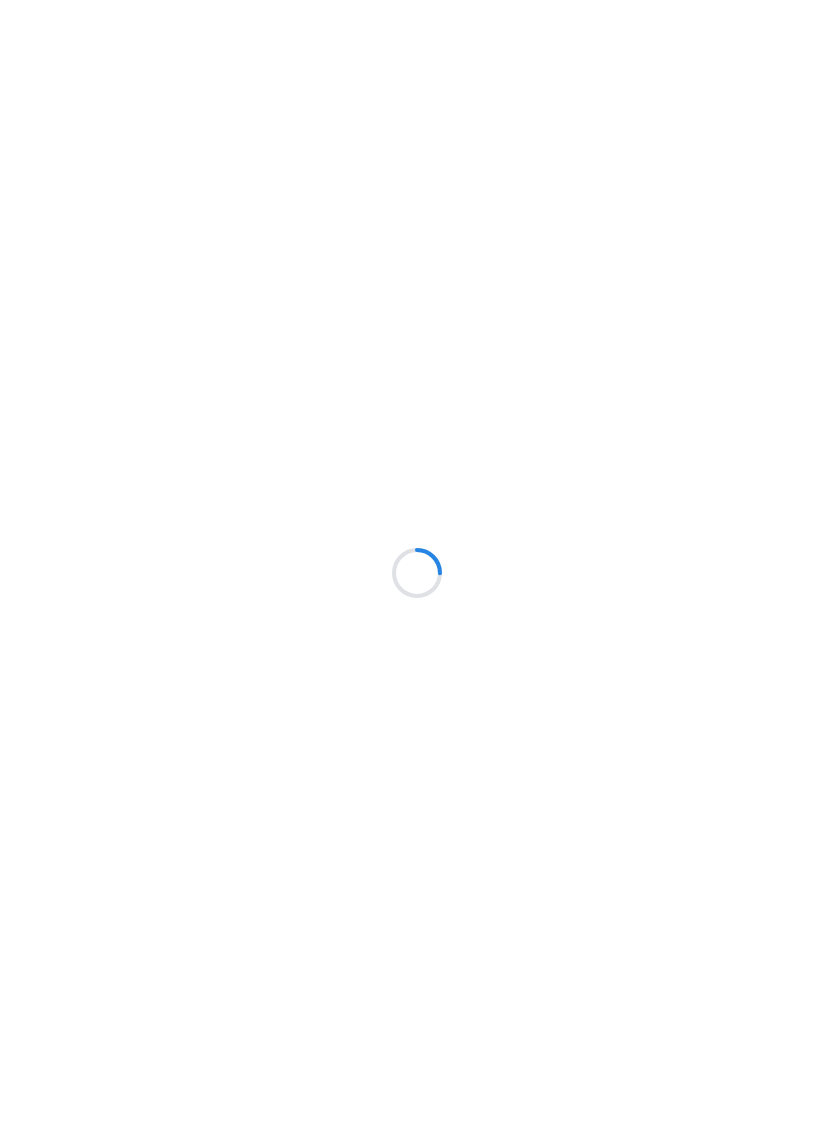 scroll, scrollTop: 0, scrollLeft: 0, axis: both 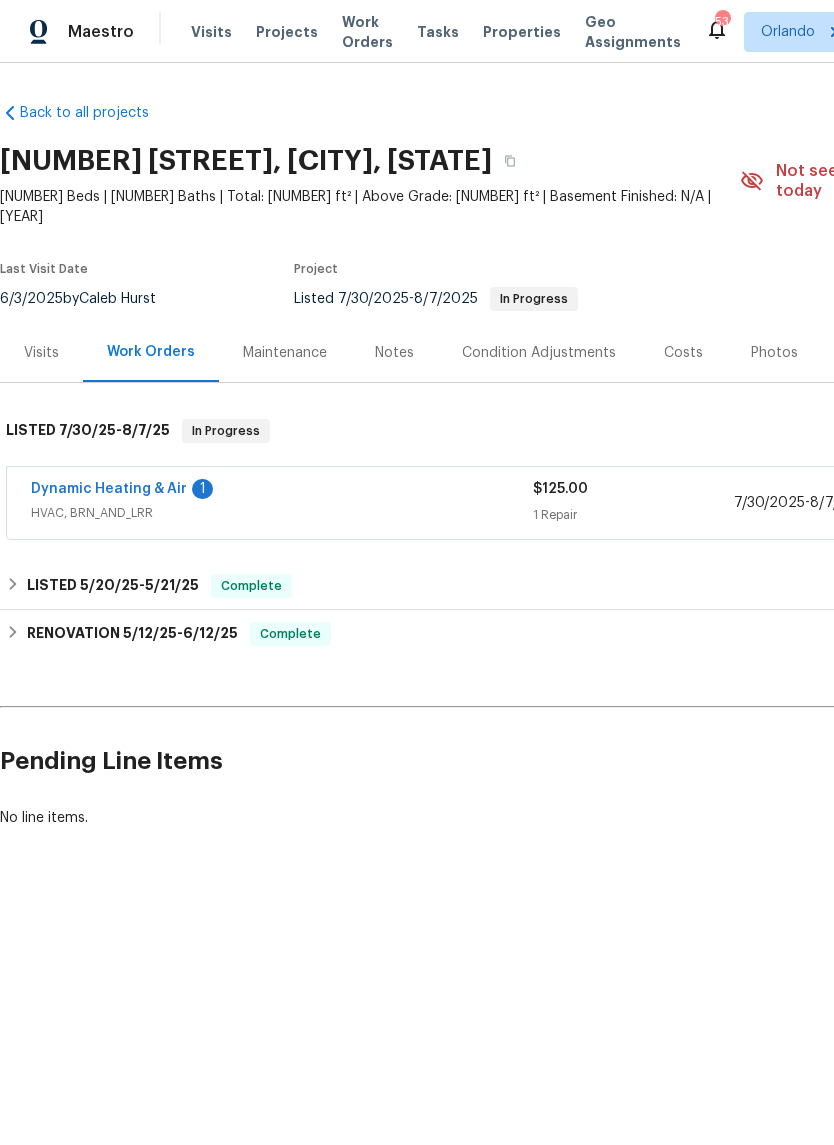 click on "Dynamic Heating & Air" at bounding box center [109, 489] 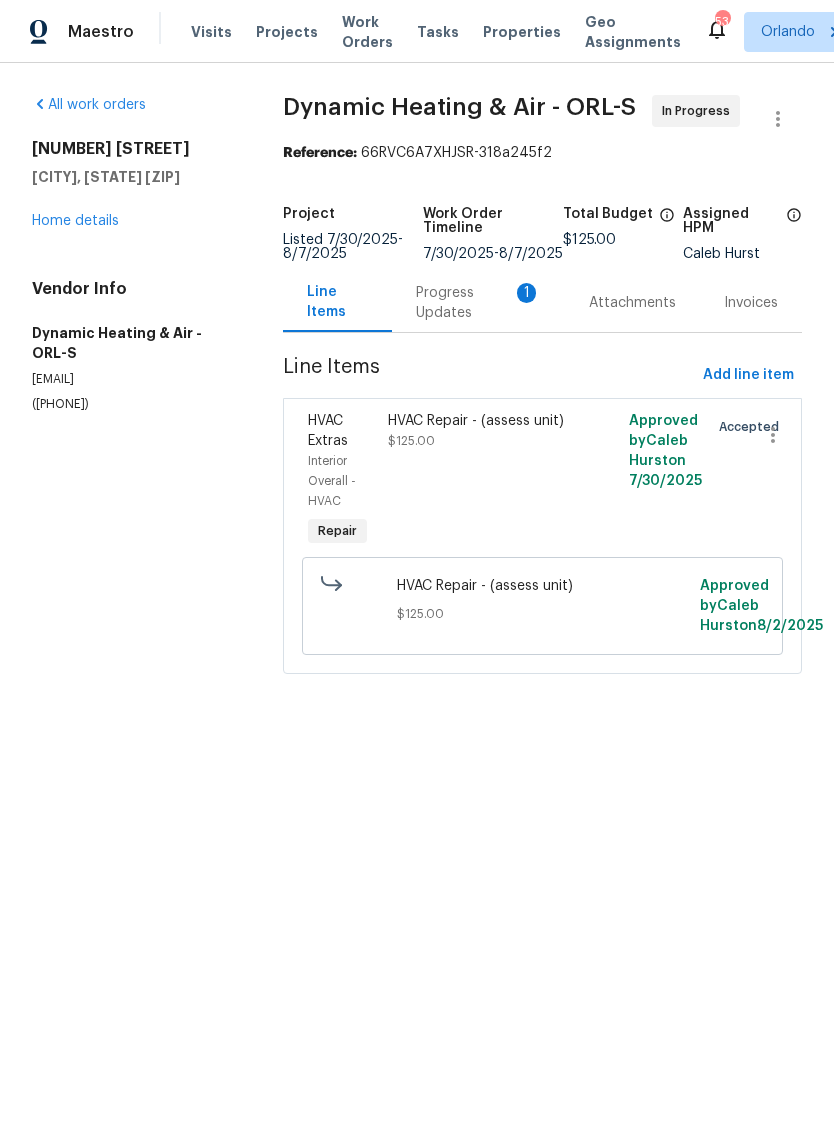 click on "HVAC Repair - (assess unit)" at bounding box center (482, 421) 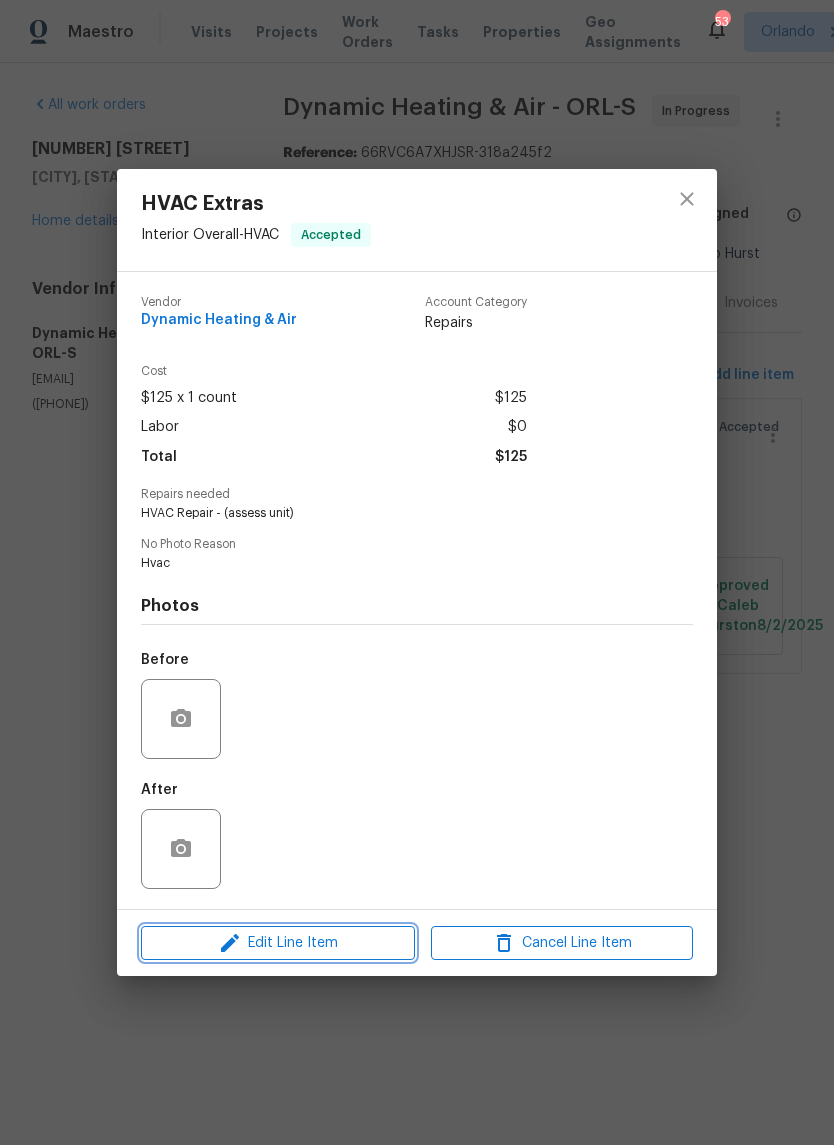 click on "Edit Line Item" at bounding box center (278, 943) 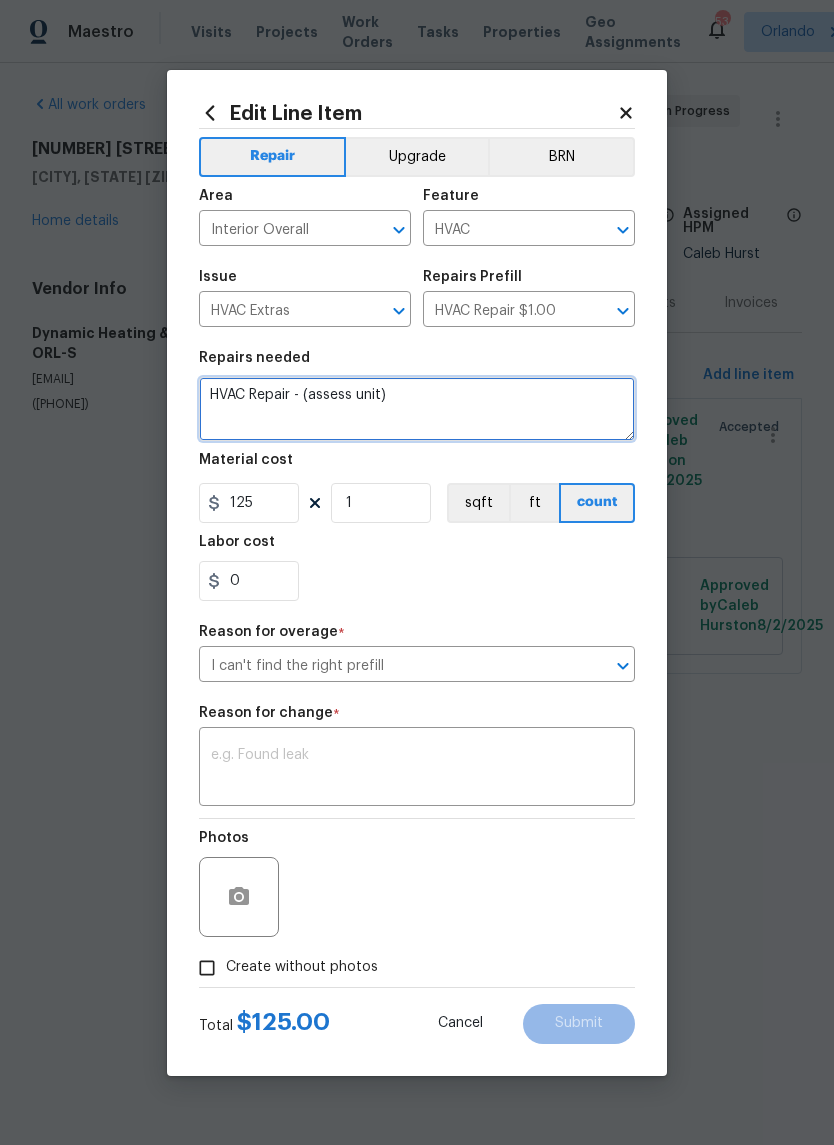 click on "HVAC Repair - (assess unit)" at bounding box center (417, 409) 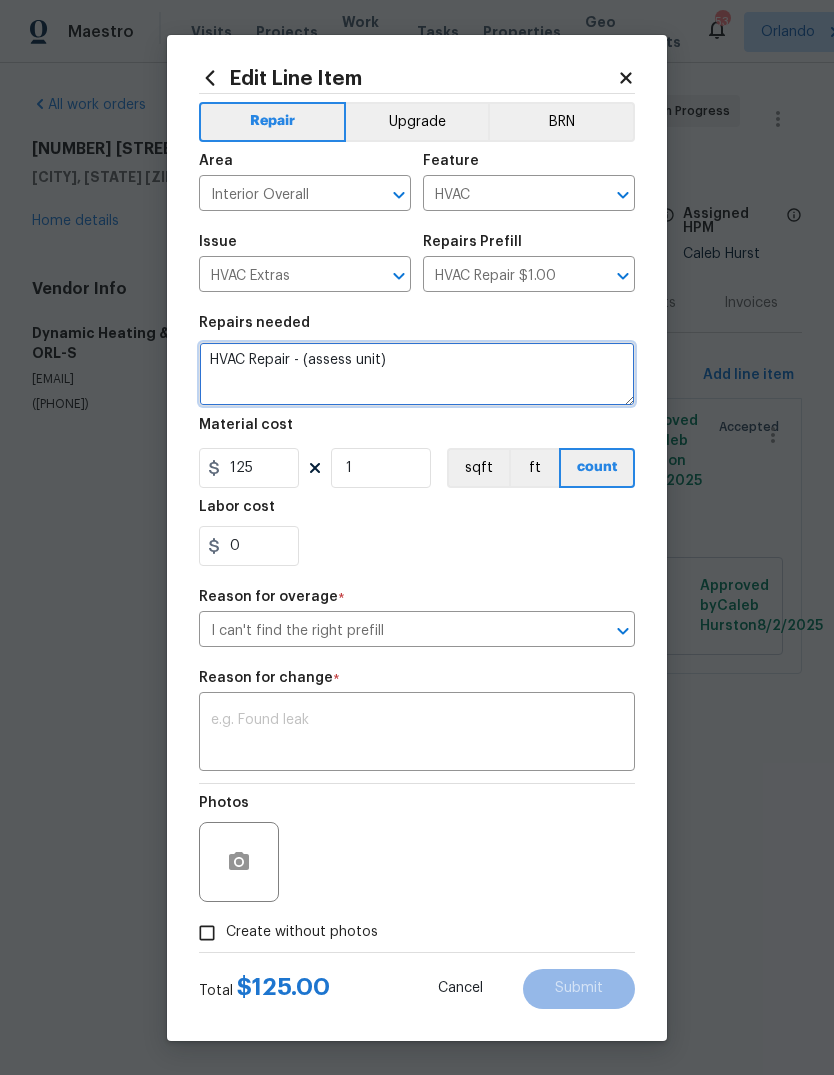 click on "HVAC Repair - (assess unit)" at bounding box center [417, 374] 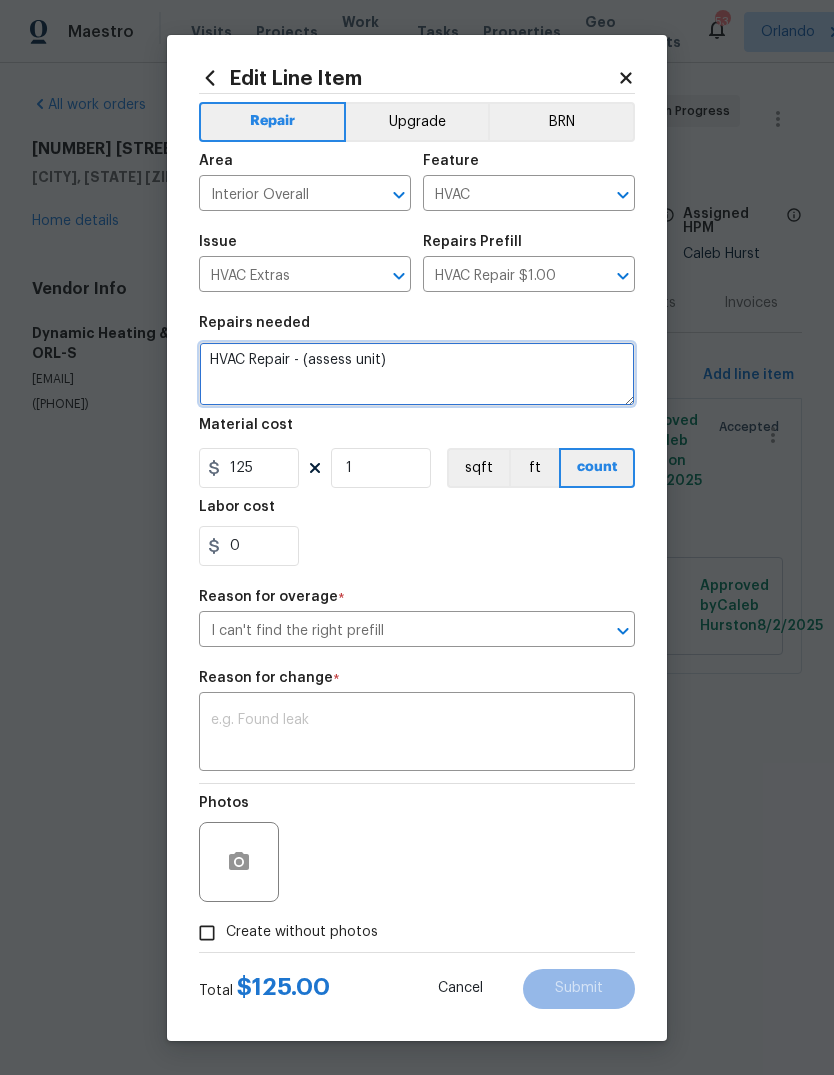 paste on "System tune-up" 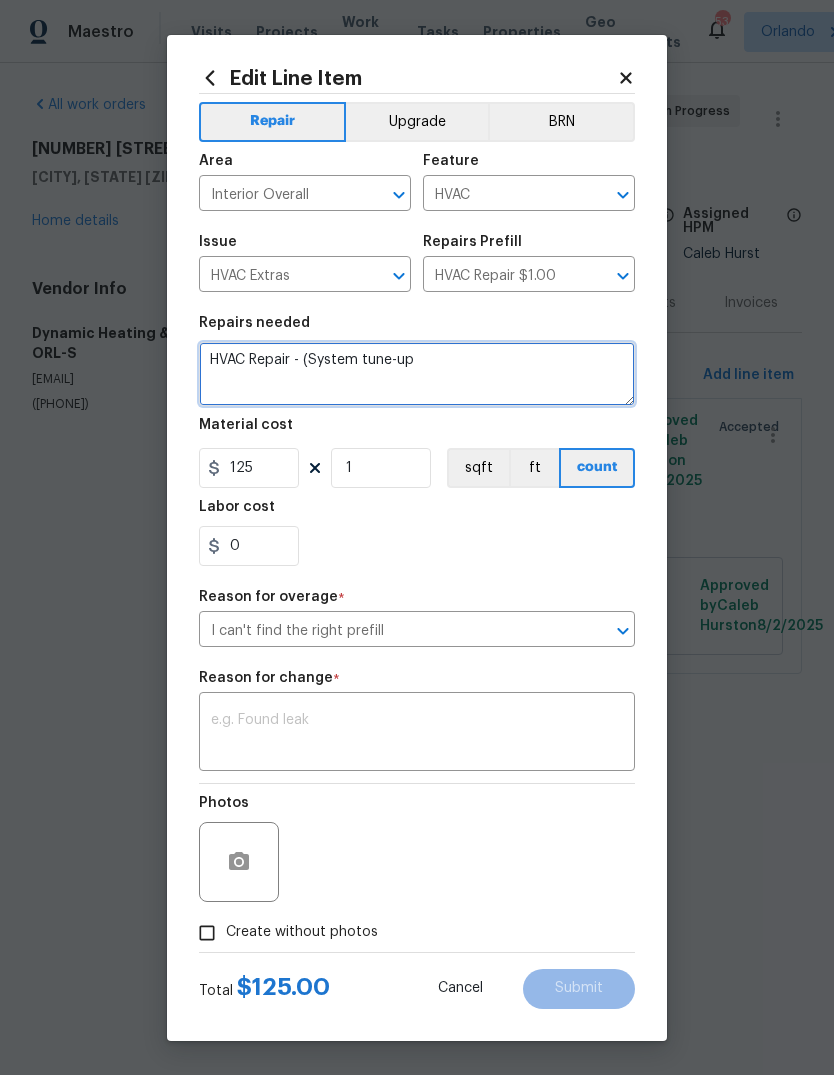 type on "HVAC Repair - (System tune-up" 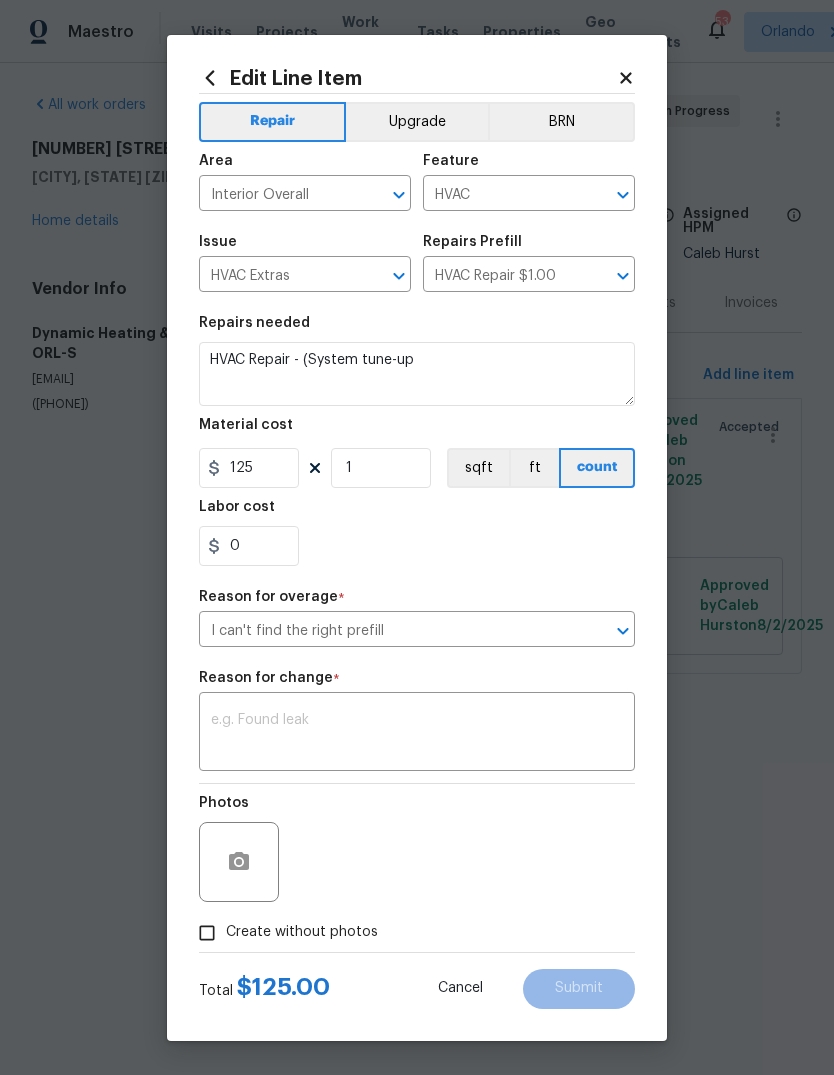 click on "Maestro Visits Projects Work Orders Tasks Properties Geo Assignments 53 Orlando Caleb Hurst All work orders 4010 Brookshire Cir Eustis, FL 32736 Home details Vendor Info Dynamic Heating & Air - ORL-S heatingairservices@gmail.com (407) 417-5719 Dynamic Heating & Air - ORL-S In Progress Reference:   66RVC6A7XHJSR-318a245f2 Project Listed   7/30/2025  -  8/7/2025 Work Order Timeline 7/30/2025  -  8/7/2025 Total Budget $125.00 Assigned HPM Caleb Hurst Line Items Progress Updates 1 Attachments Invoices Line Items Add line item HVAC Extras Interior Overall - HVAC Repair HVAC Repair - (assess unit) $125.00 Approved by  Caleb Hurst  on   7/30/2025 Accepted HVAC Repair - (assess unit) $125.00 Approved by  Caleb Hurst  on  8/2/2025
Edit Line Item Repair Upgrade BRN Area Interior Overall ​ Feature HVAC ​ Issue HVAC Extras ​ Repairs Prefill HVAC Repair $1.00 ​ Repairs needed HVAC Repair - (System tune-up Material cost 125 1 sqft ft count Labor cost 0 Reason for overage * I can't find the right prefill ​ *" at bounding box center (417, 365) 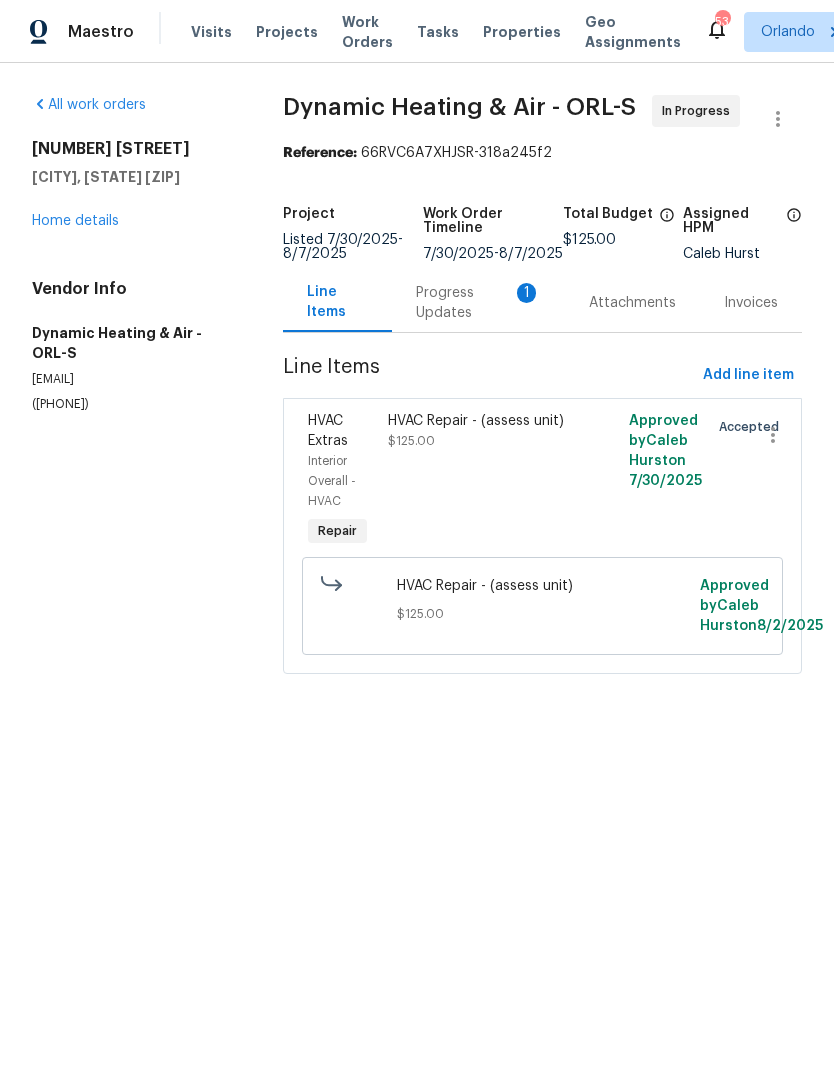 click on "Progress Updates 1" at bounding box center (478, 303) 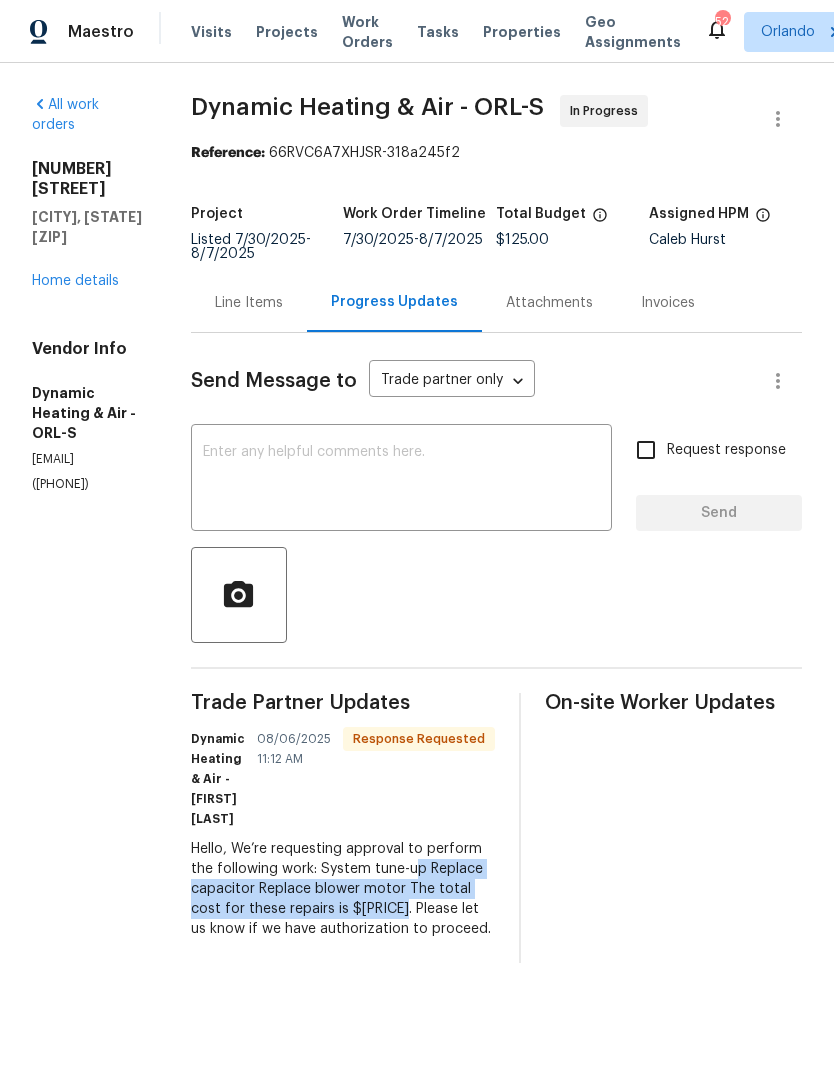 copy on "p
Replace capacitor
Replace blower motor
The total cost for these repairs is $1,174." 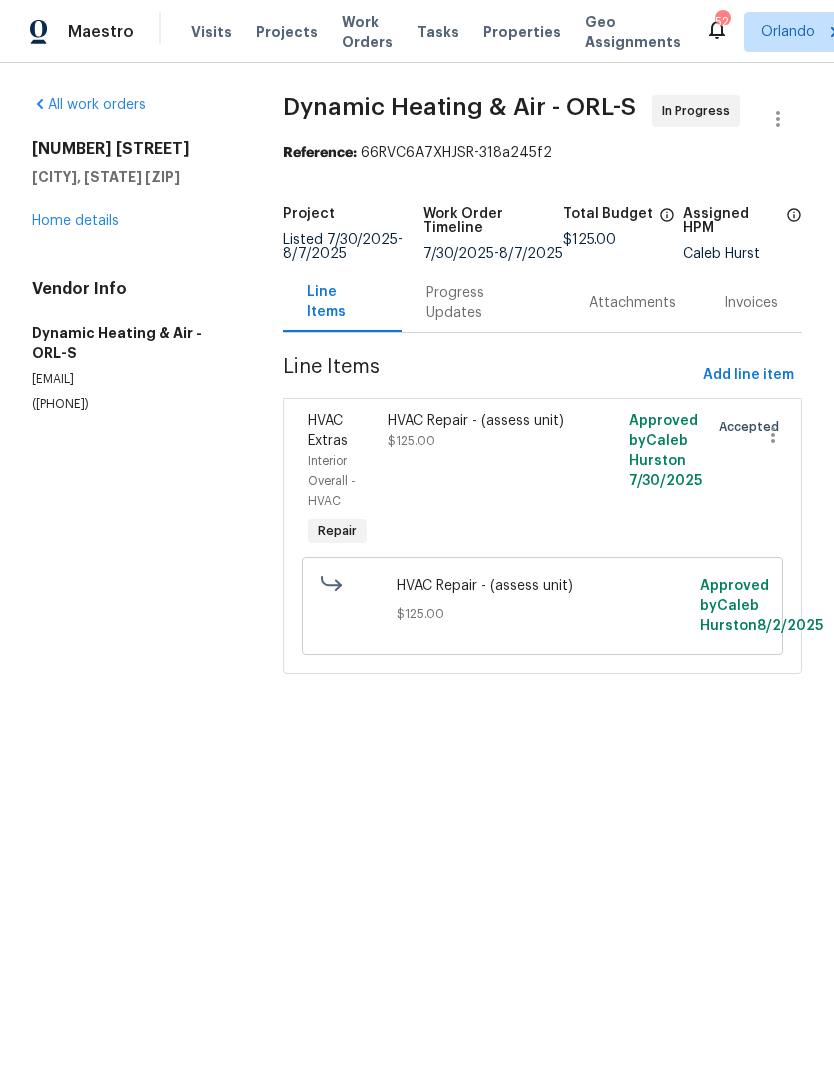 click on "HVAC Repair - (assess unit)" at bounding box center [482, 421] 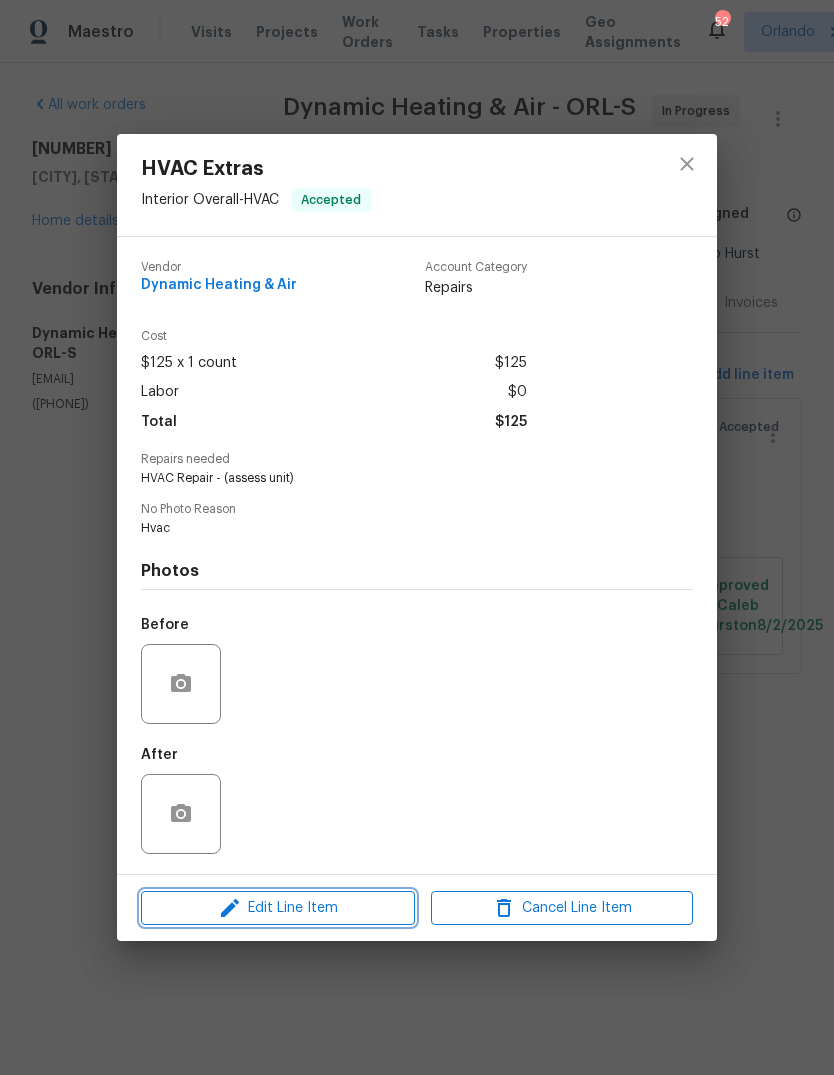 click on "Edit Line Item" at bounding box center [278, 908] 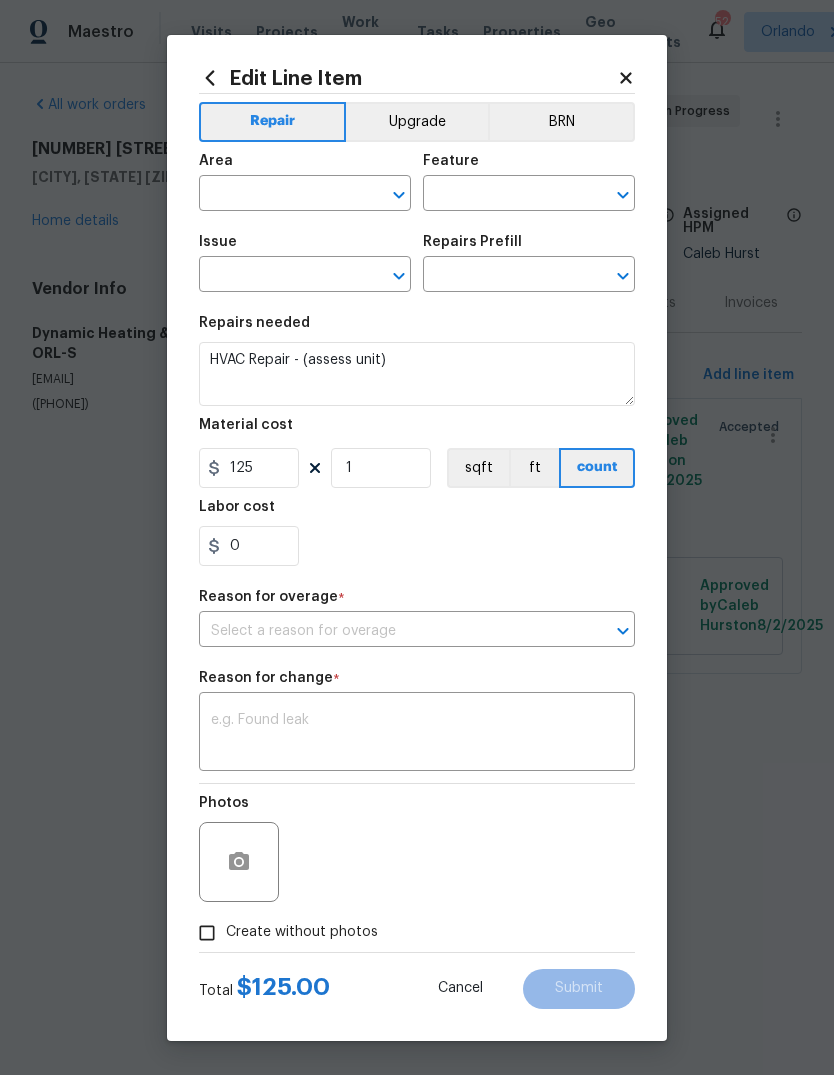 type on "Interior Overall" 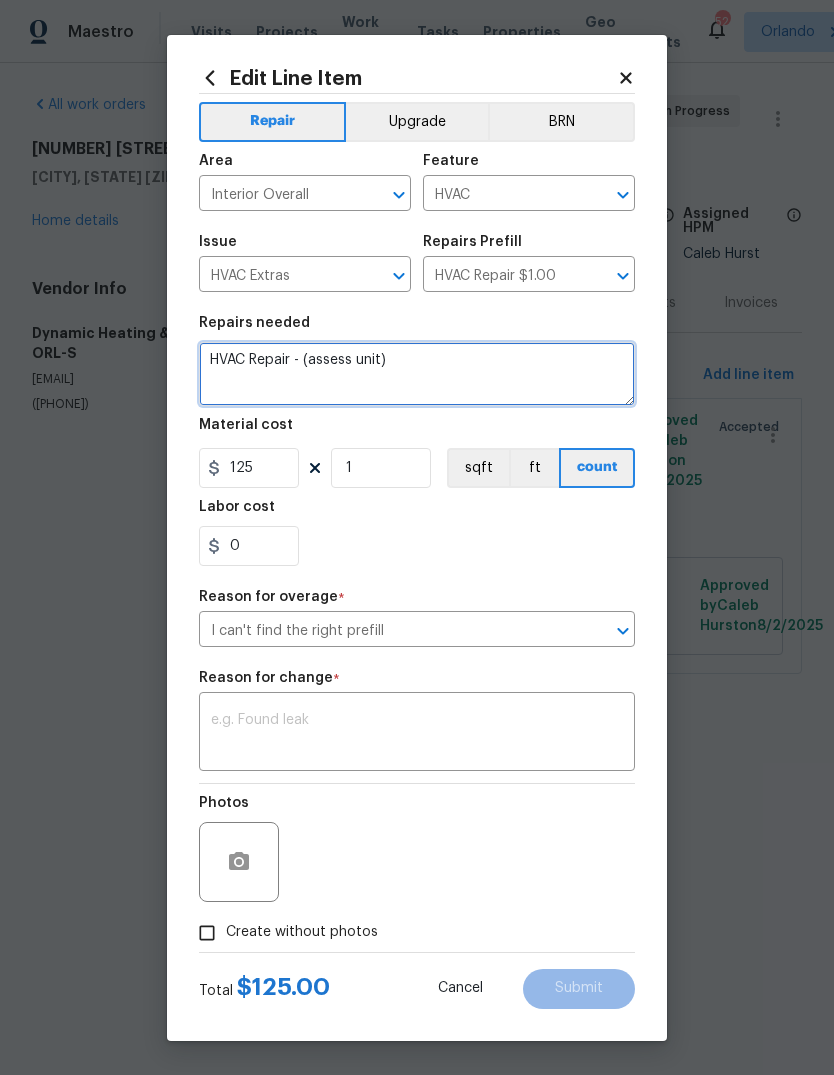 click on "HVAC Repair - (assess unit)" at bounding box center (417, 374) 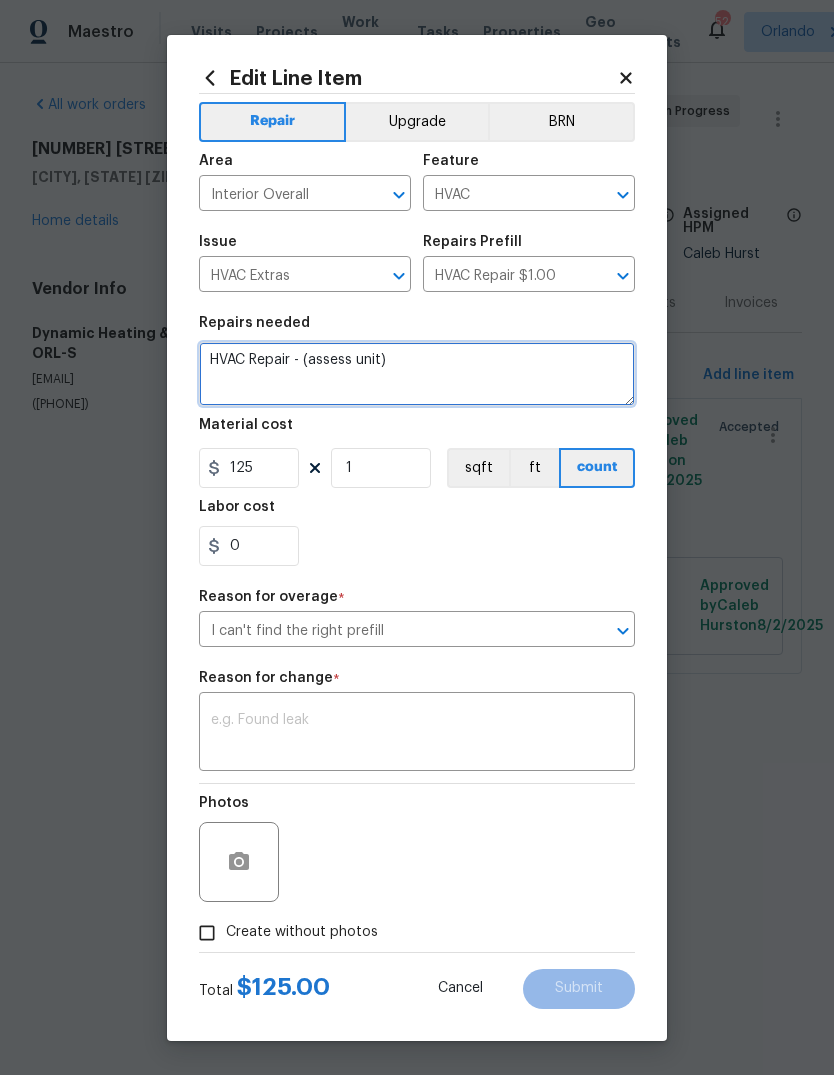 paste on "p Replace capacitor Replace blower motor The total cost for these repairs is $1,174." 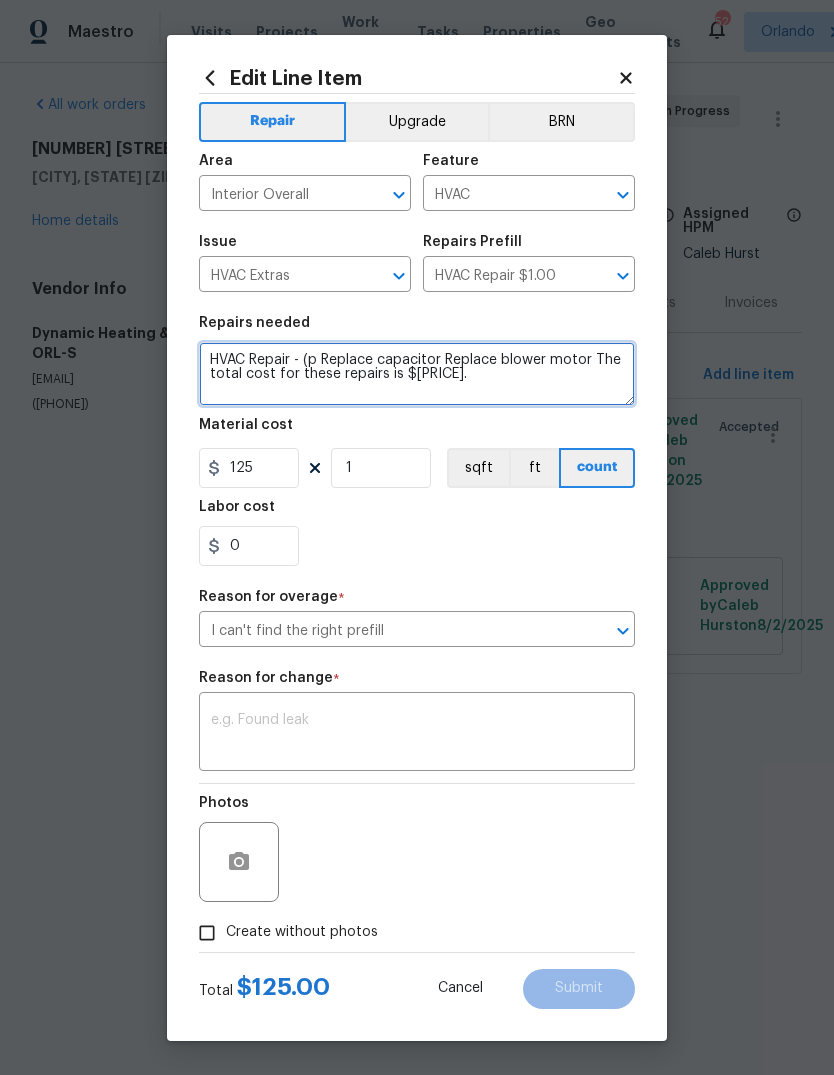 type on "HVAC Repair - (p Replace capacitor Replace blower motor The total cost for these repairs is $1,174." 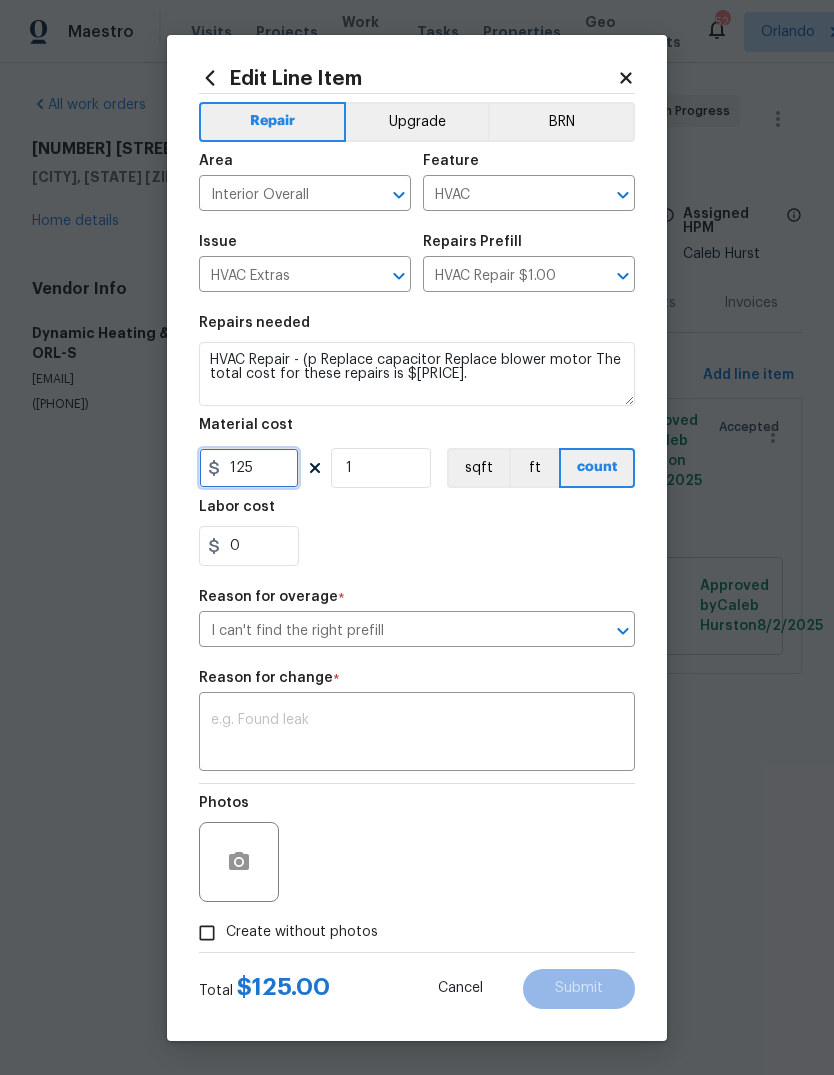 click on "125" at bounding box center (249, 468) 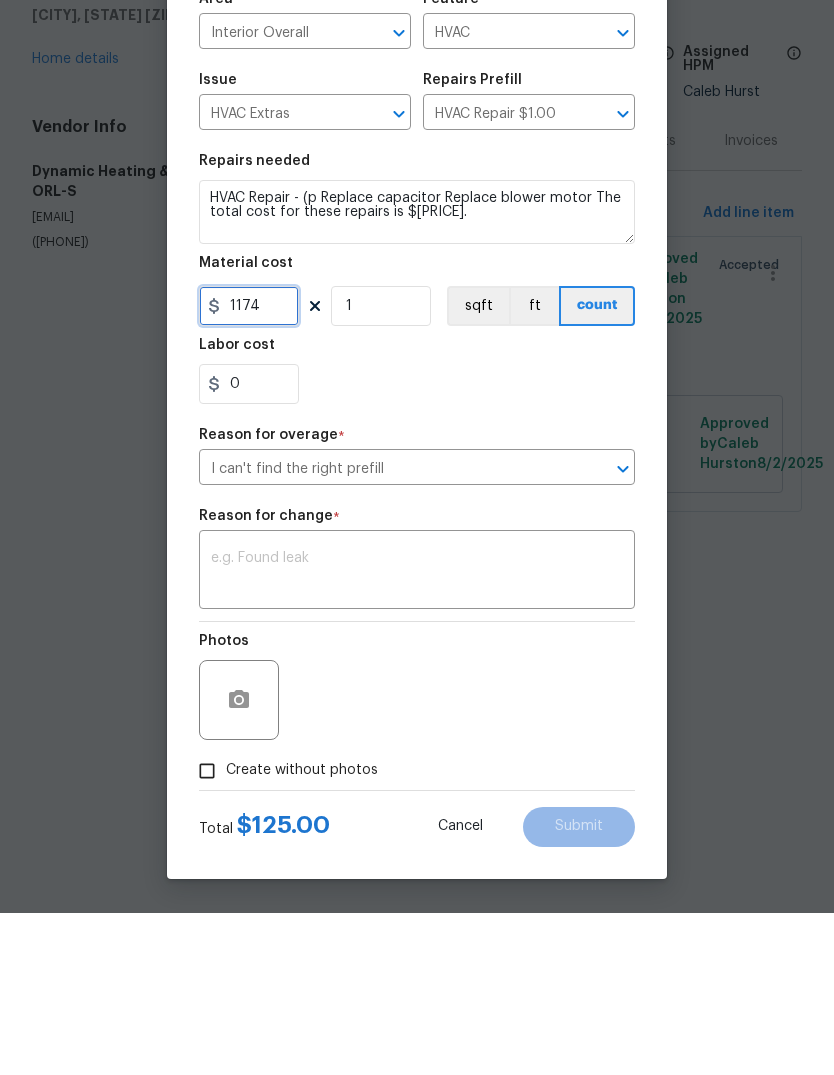 type on "1174" 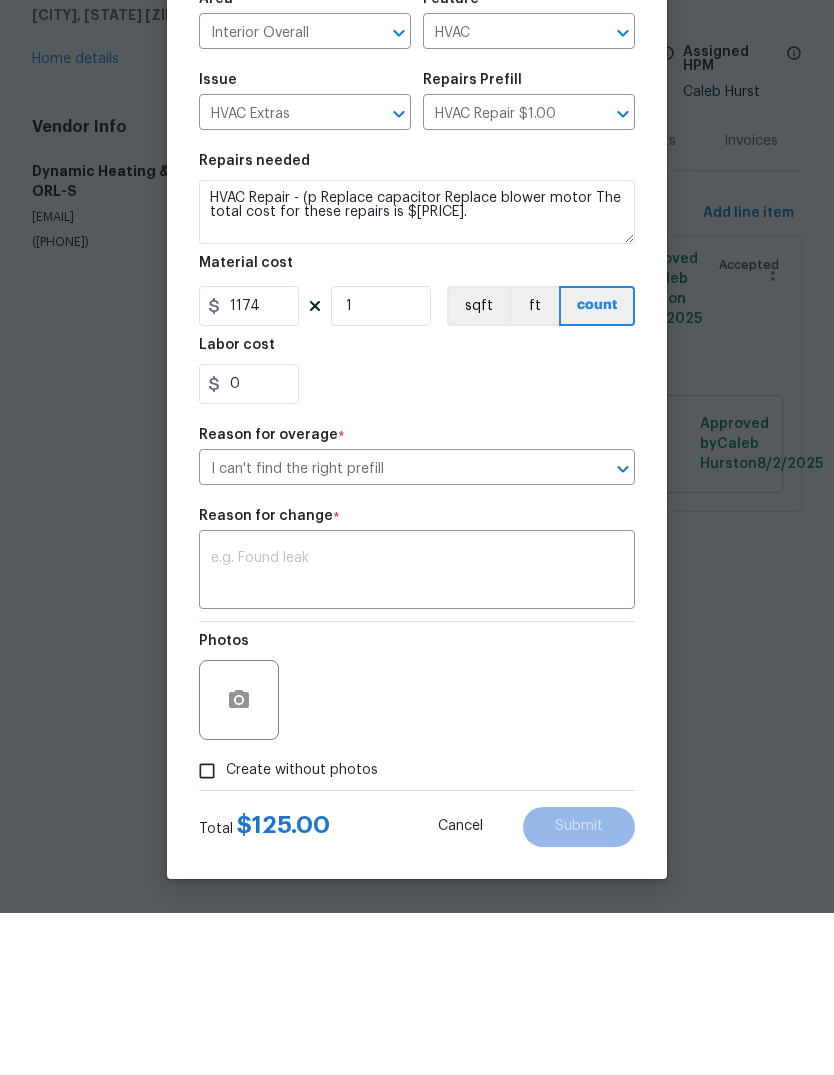 click at bounding box center [417, 734] 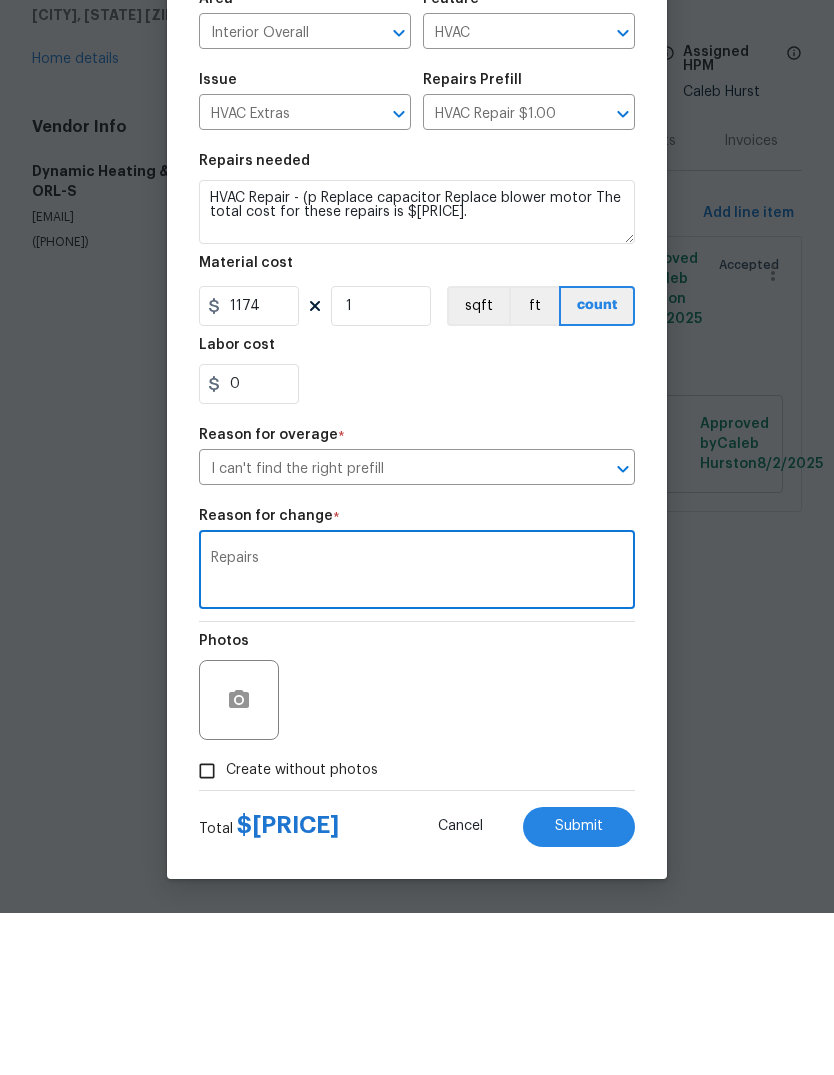 type on "Repairs" 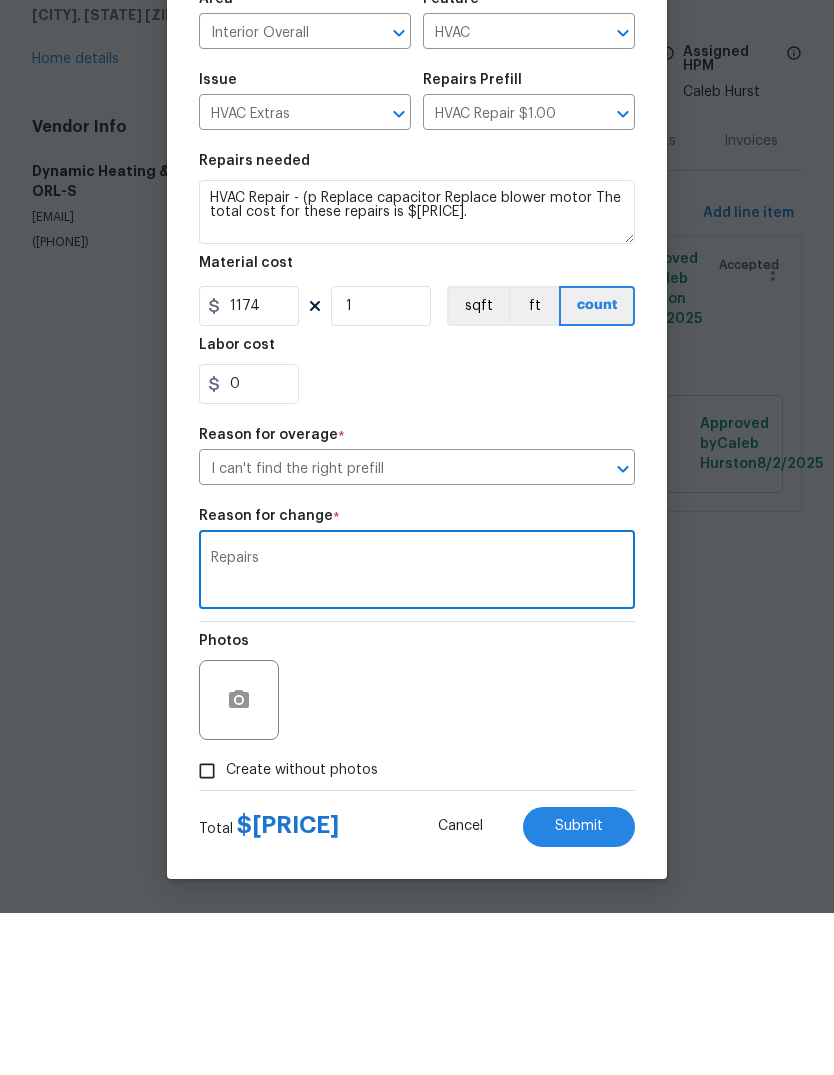 click on "Photos" at bounding box center [417, 849] 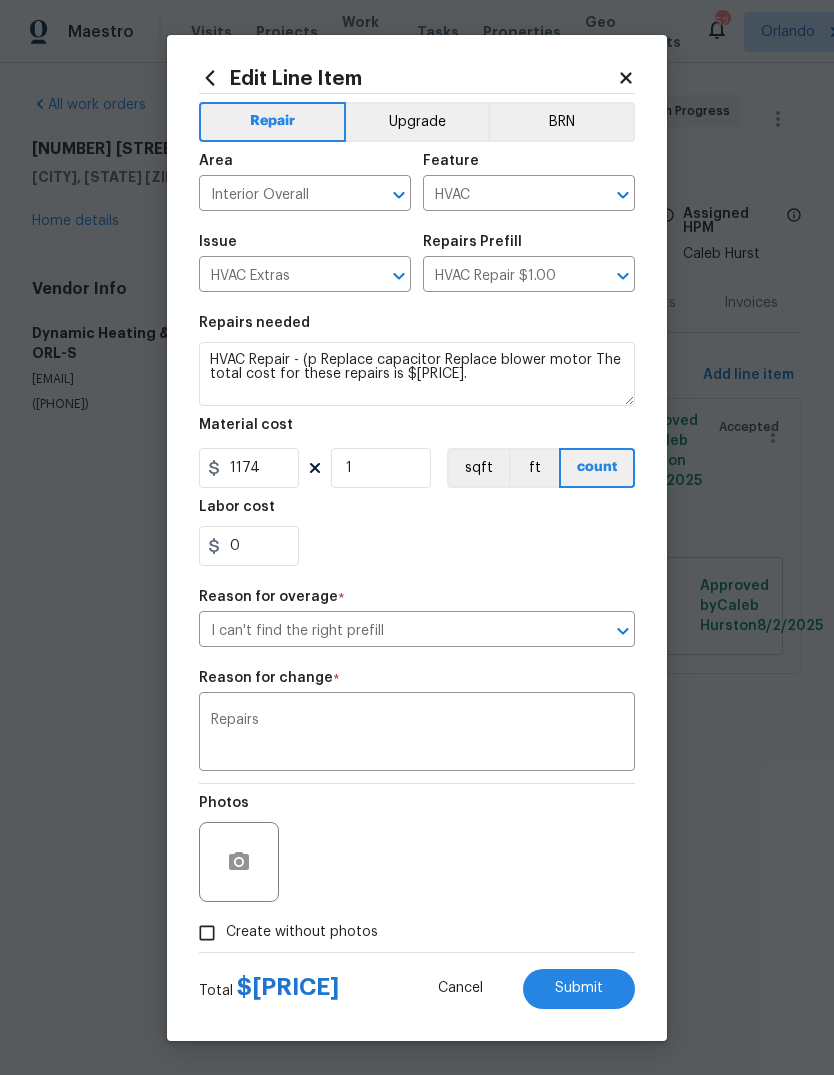 click on "Submit" at bounding box center [579, 989] 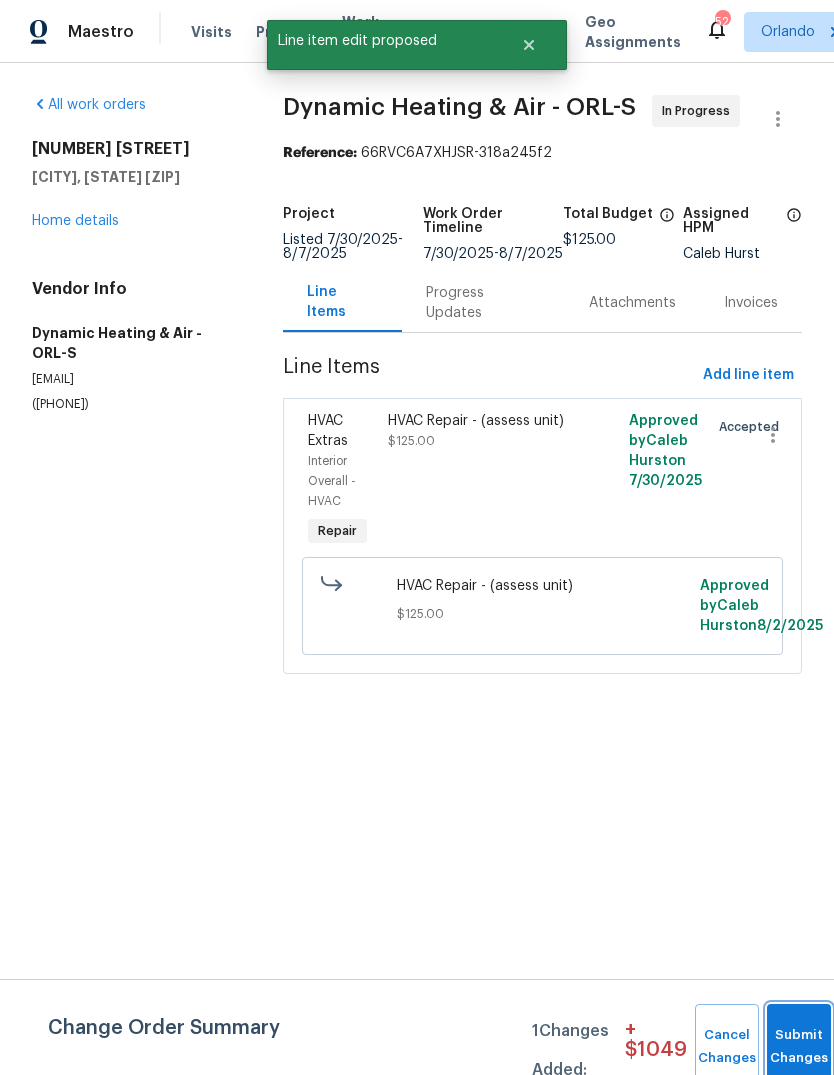 click on "Submit Changes" at bounding box center (799, 1047) 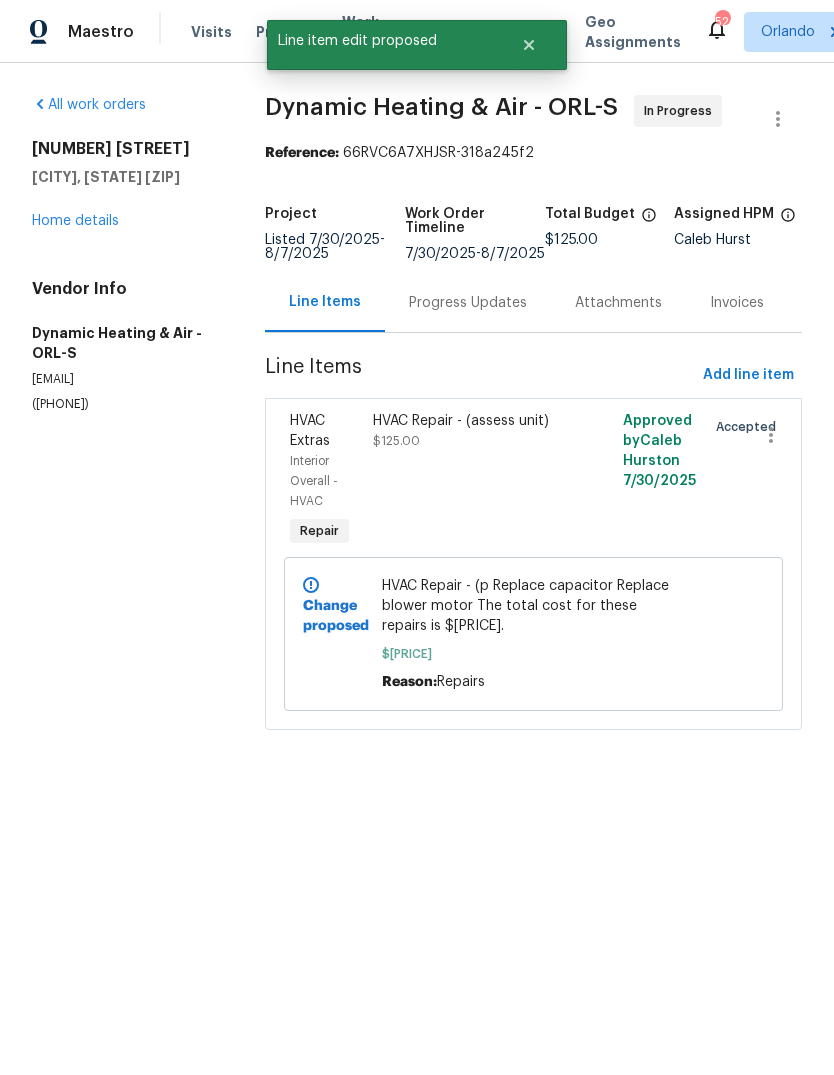 click on "Progress Updates" at bounding box center (468, 302) 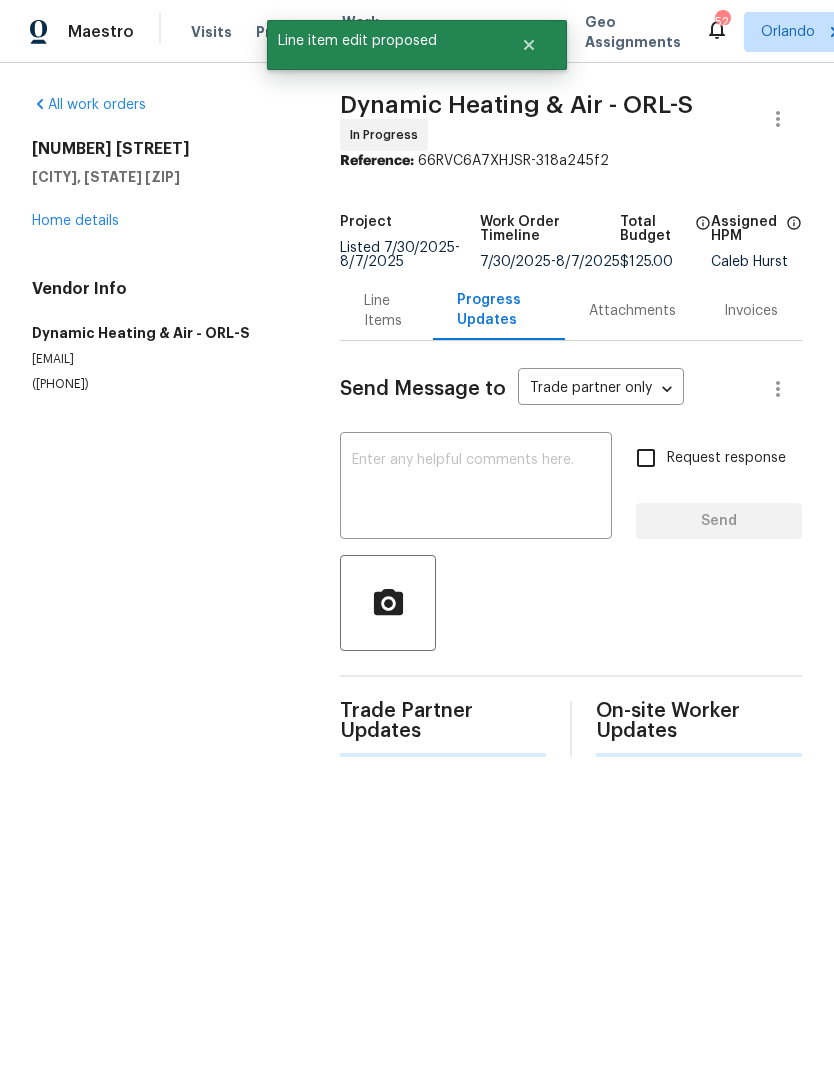 click at bounding box center (476, 488) 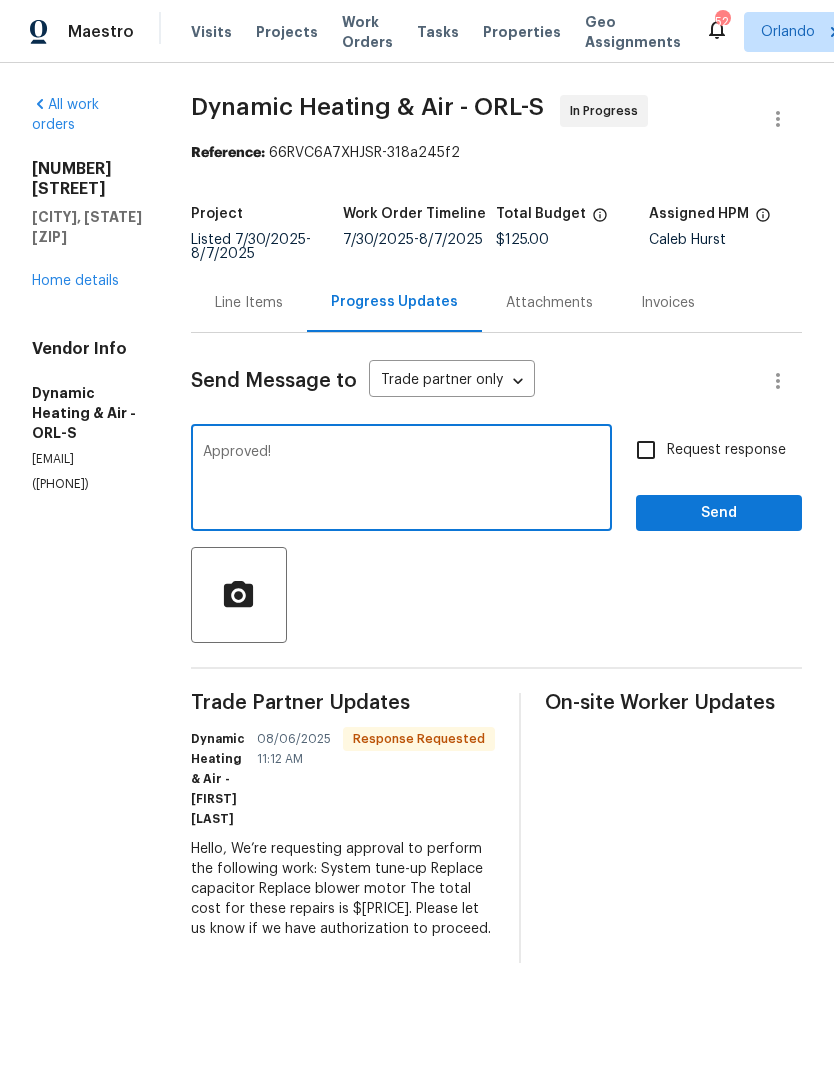 type on "Approved!" 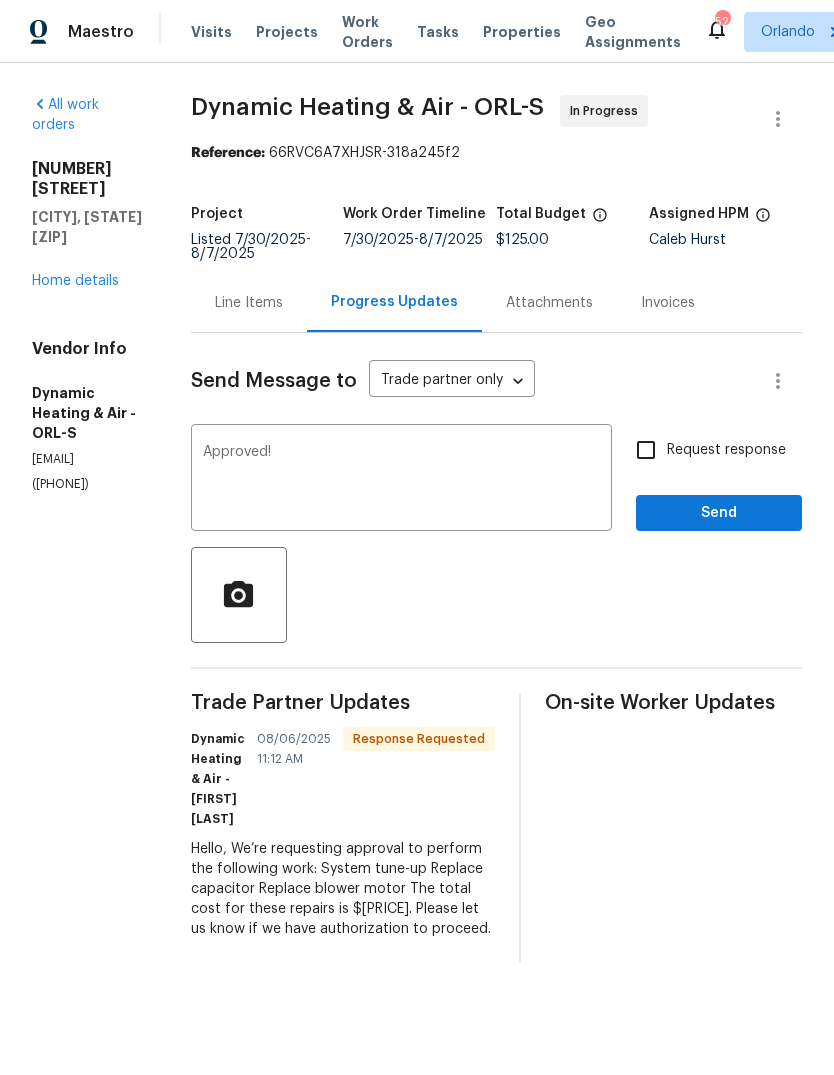 click on "Request response Send" at bounding box center (719, 480) 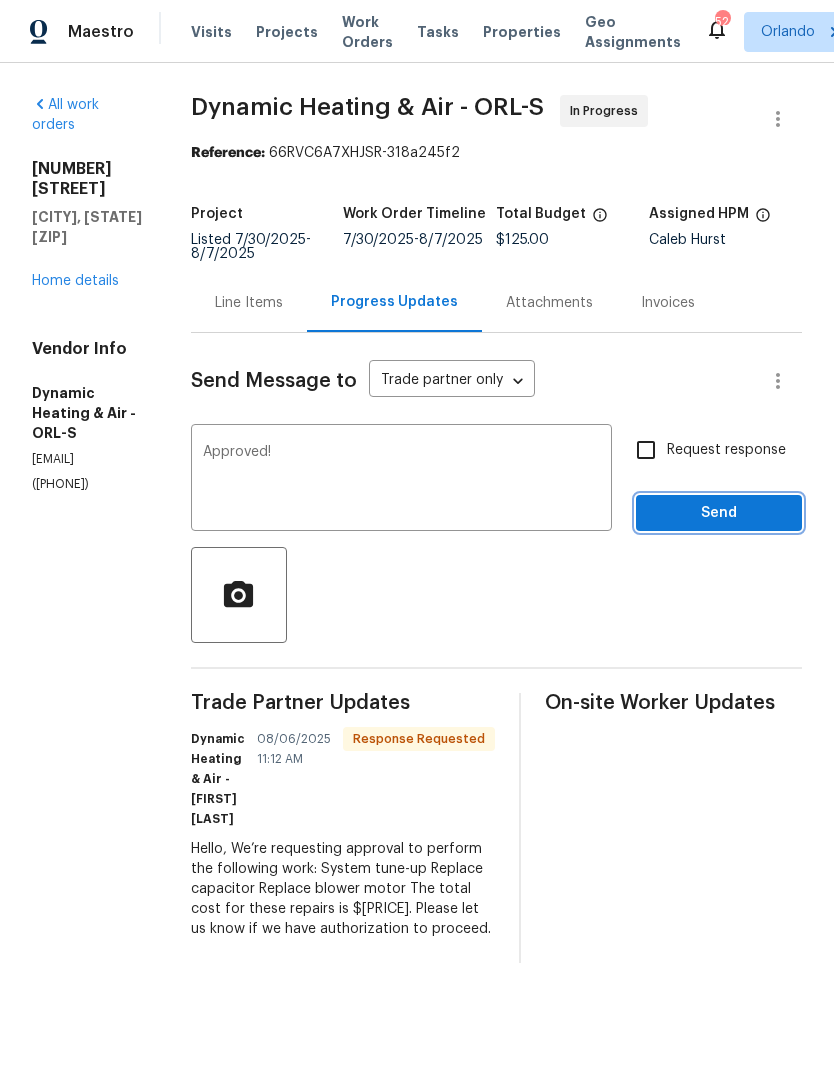 click on "Send" at bounding box center [719, 513] 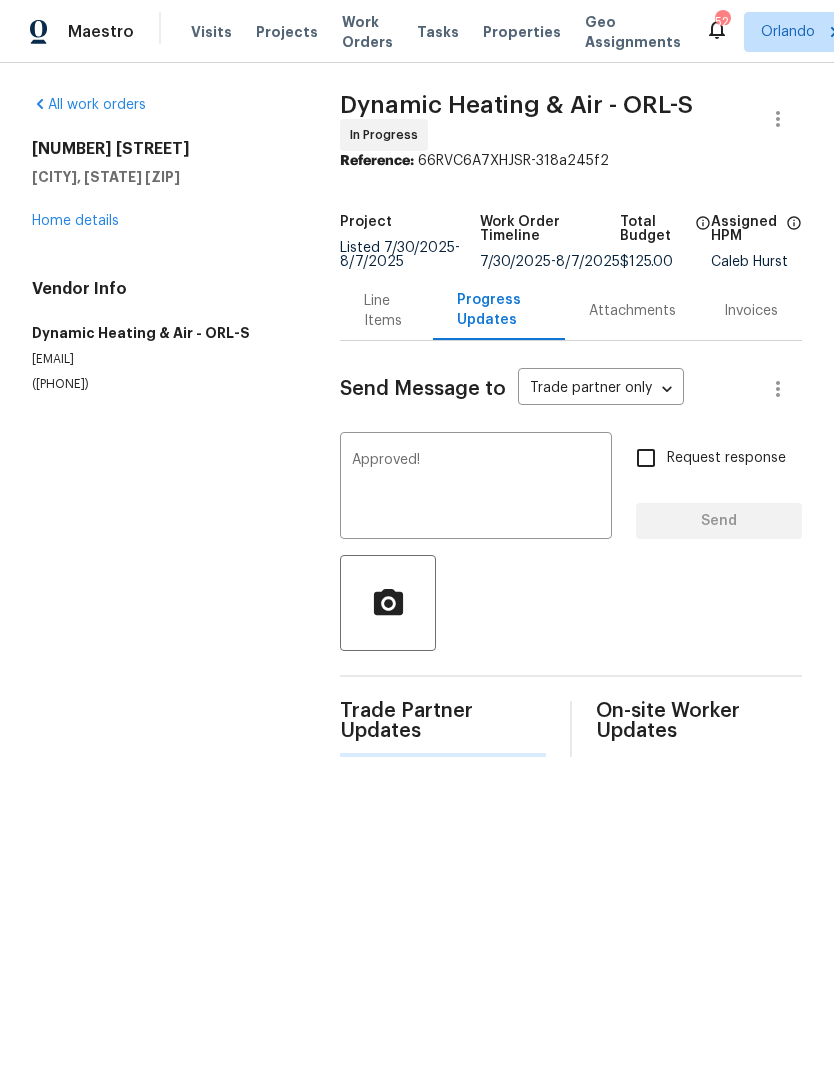 type 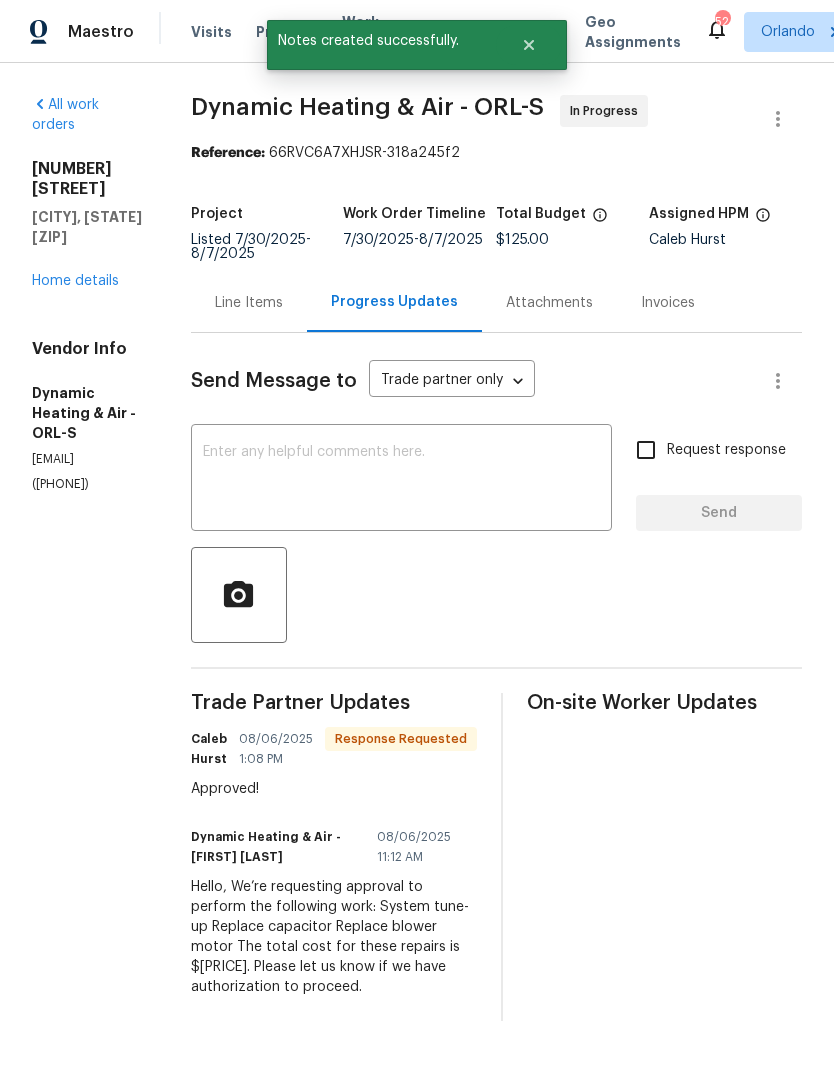 click on "Line Items" at bounding box center [249, 303] 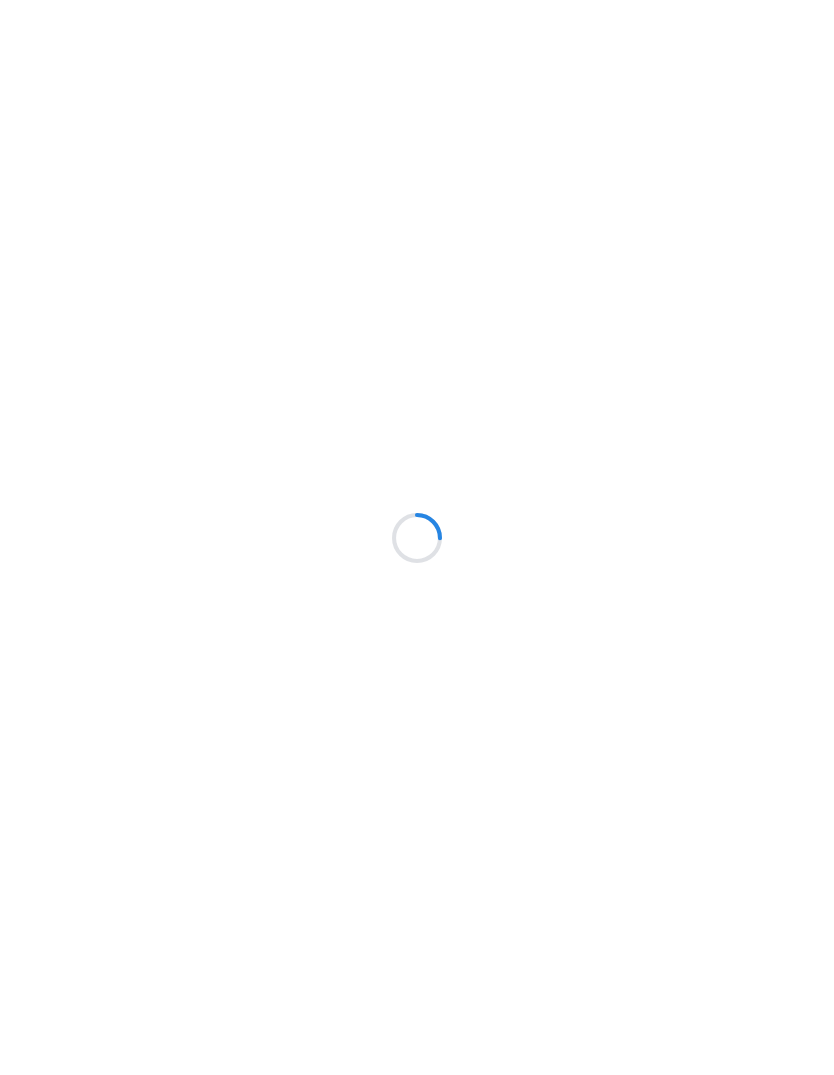 scroll, scrollTop: 0, scrollLeft: 0, axis: both 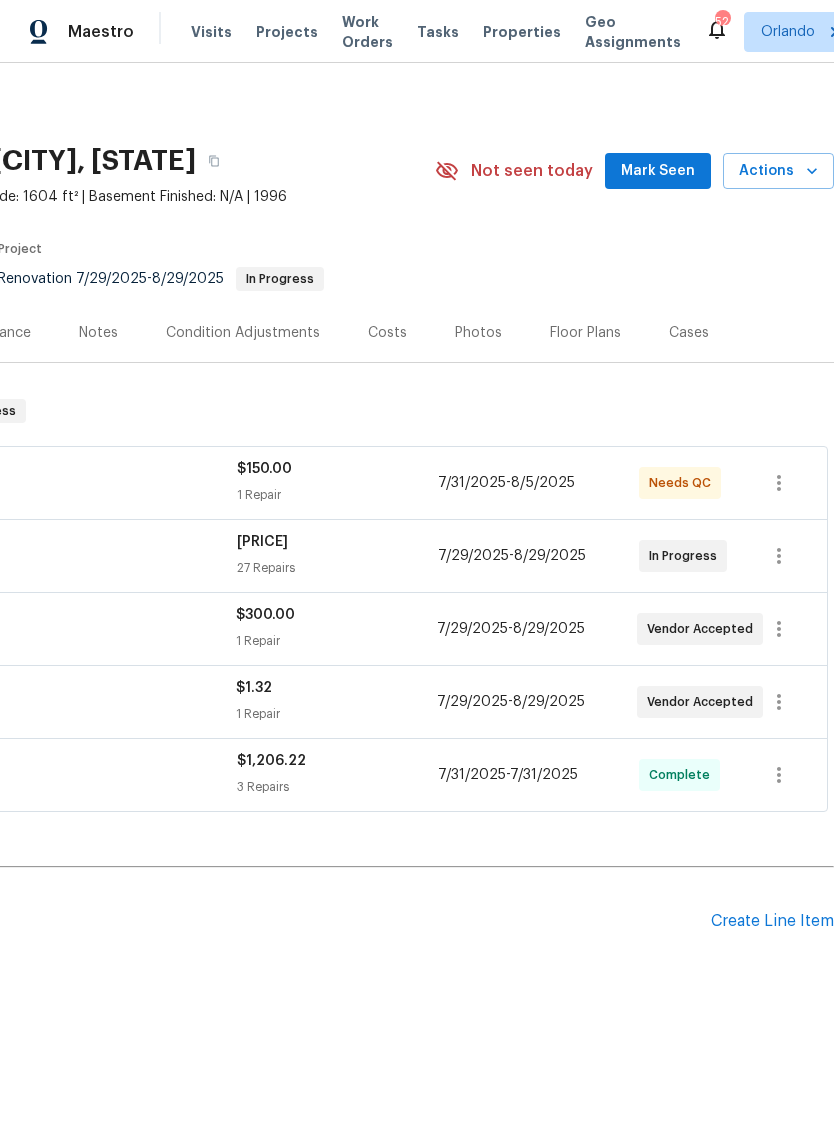 click on "Create Line Item" at bounding box center [772, 921] 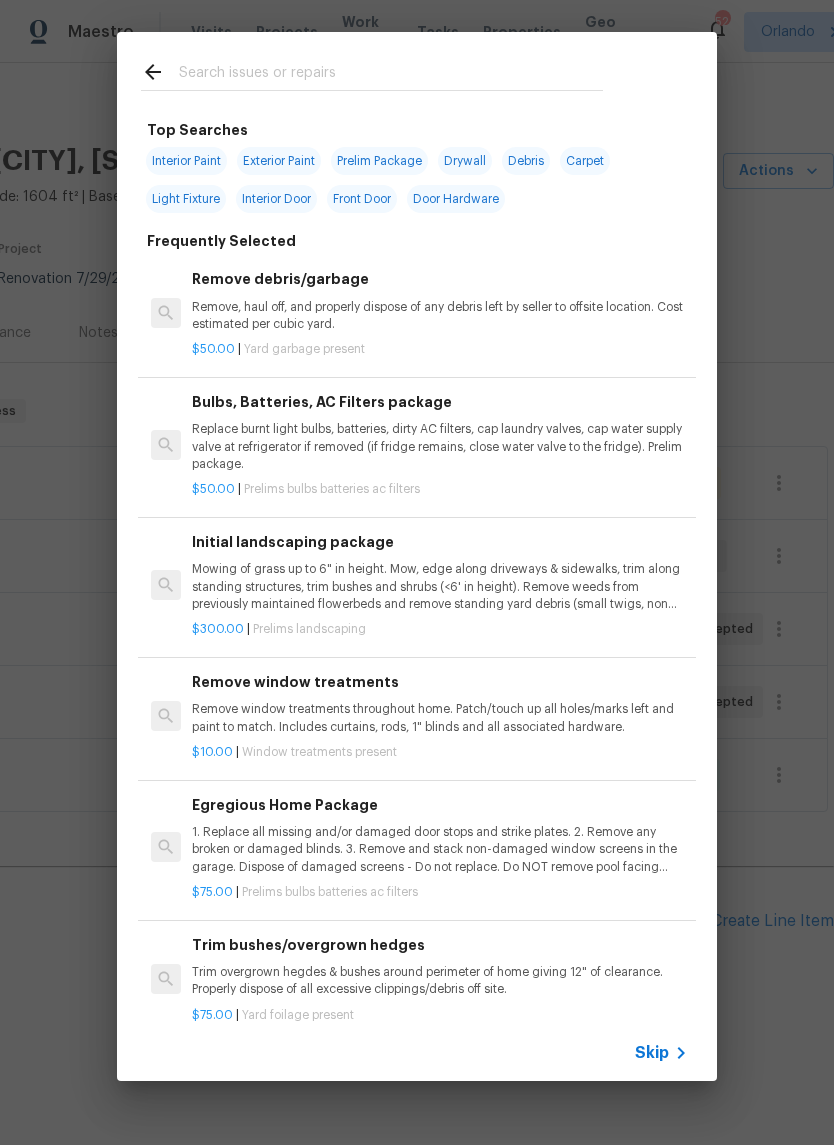 click at bounding box center [372, 71] 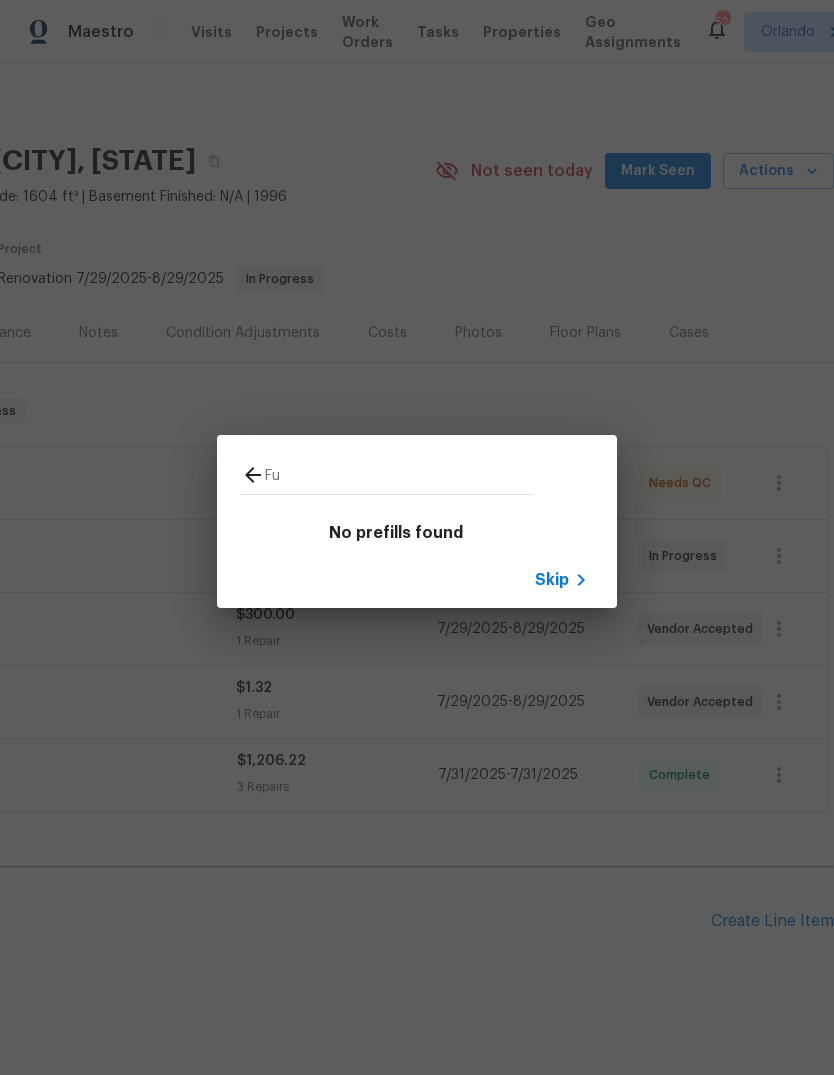 type on "F" 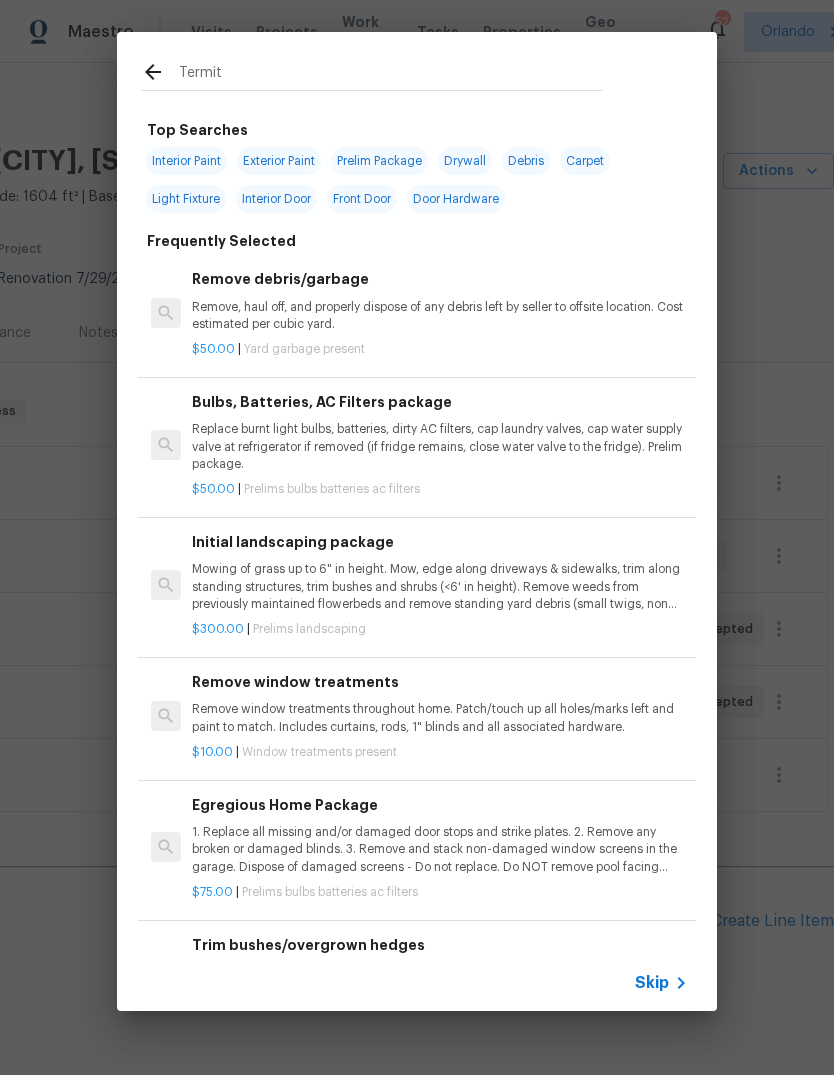 type on "Termite" 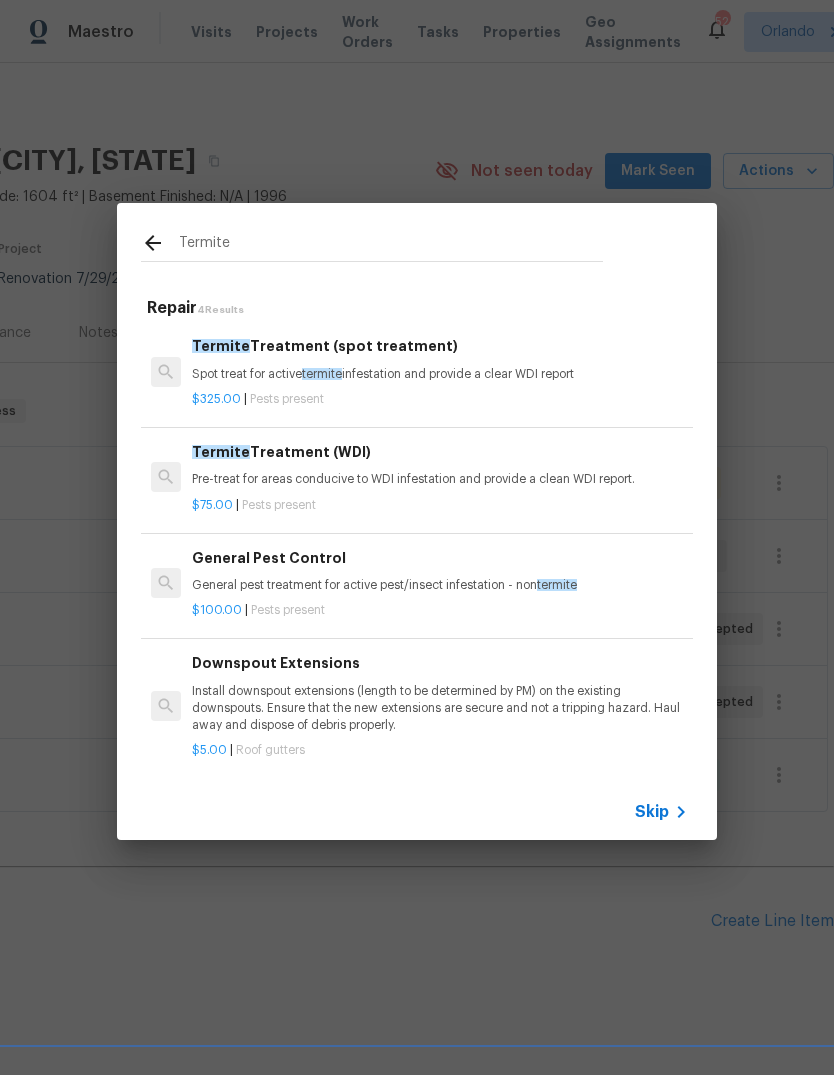 click on "$325.00   |   Pests present" at bounding box center (440, 395) 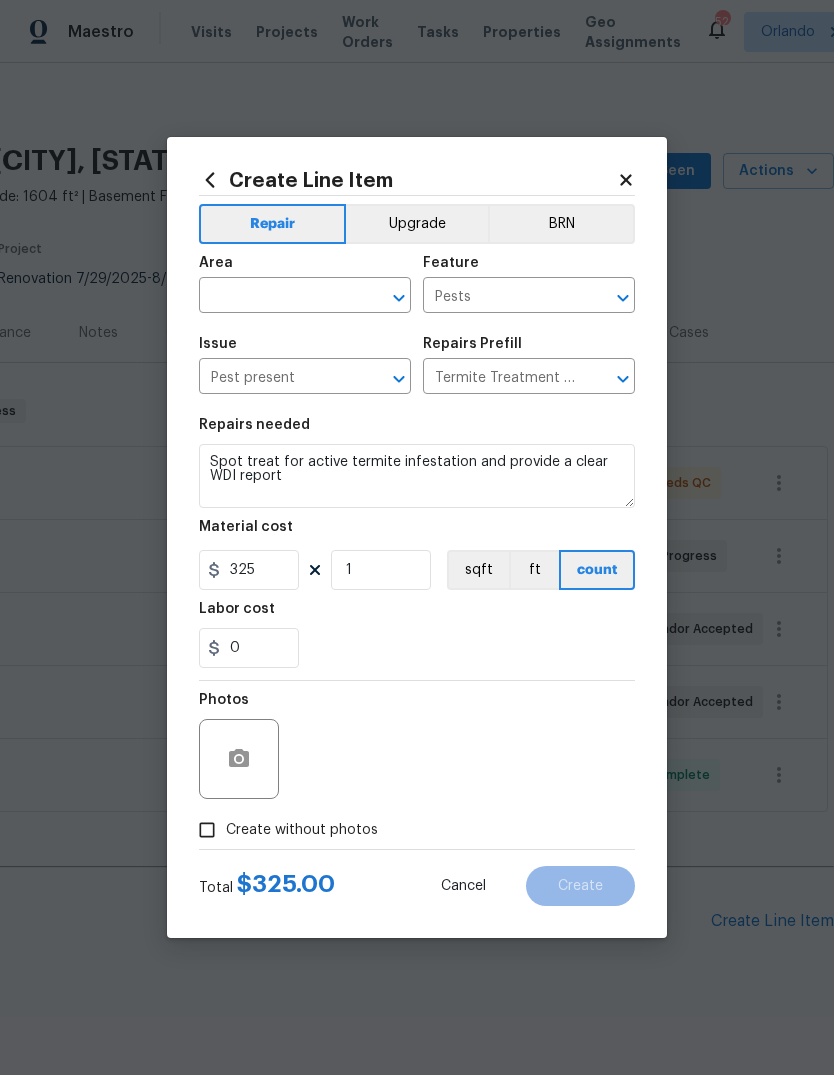 click at bounding box center (277, 297) 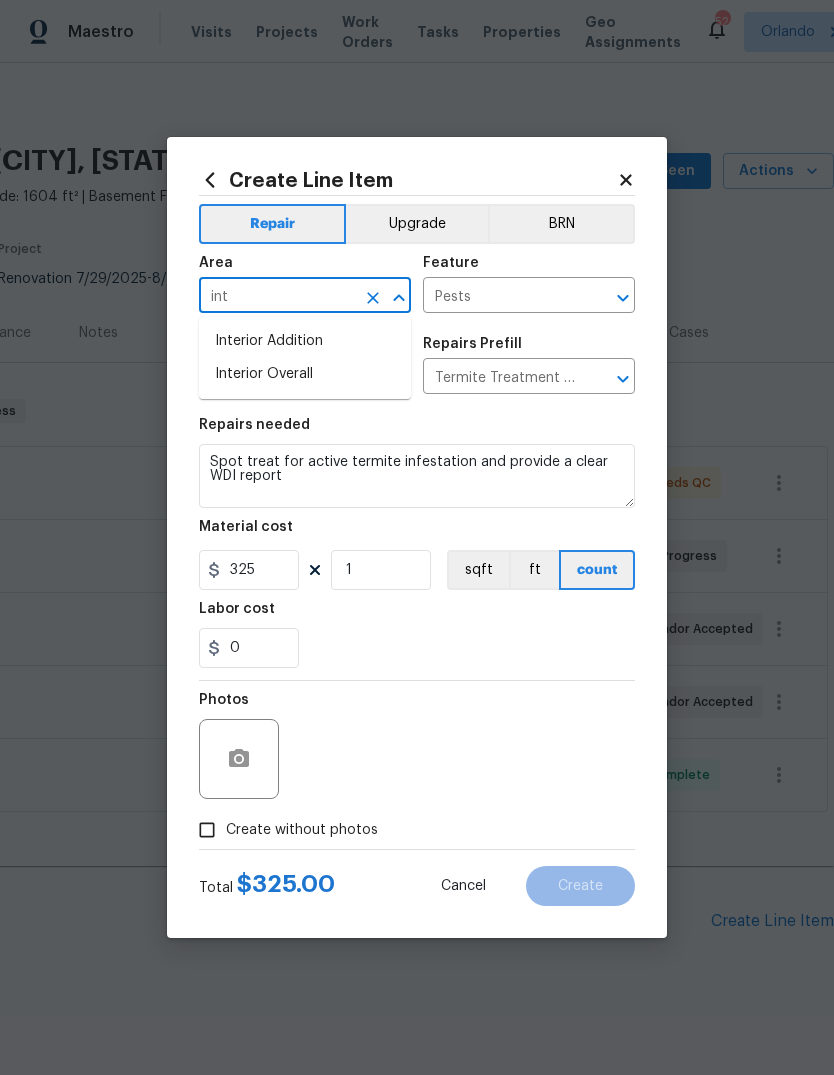 click on "Interior Overall" at bounding box center (305, 374) 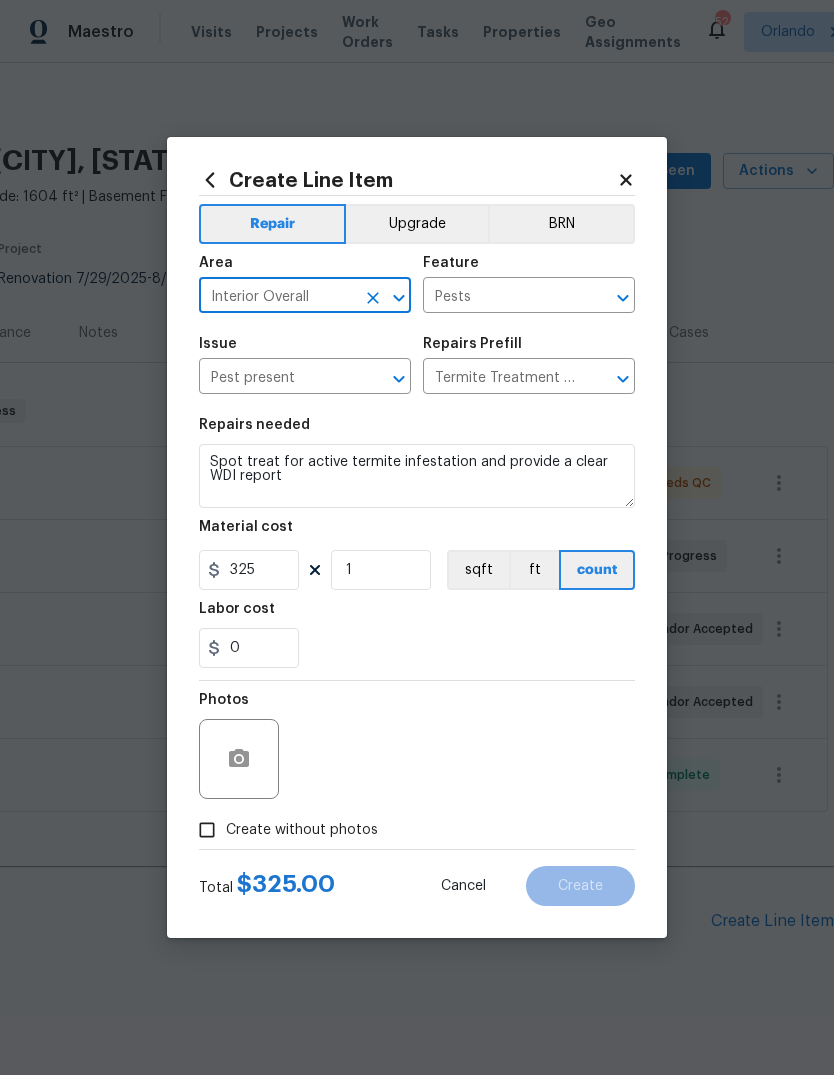 click on "0" at bounding box center (417, 648) 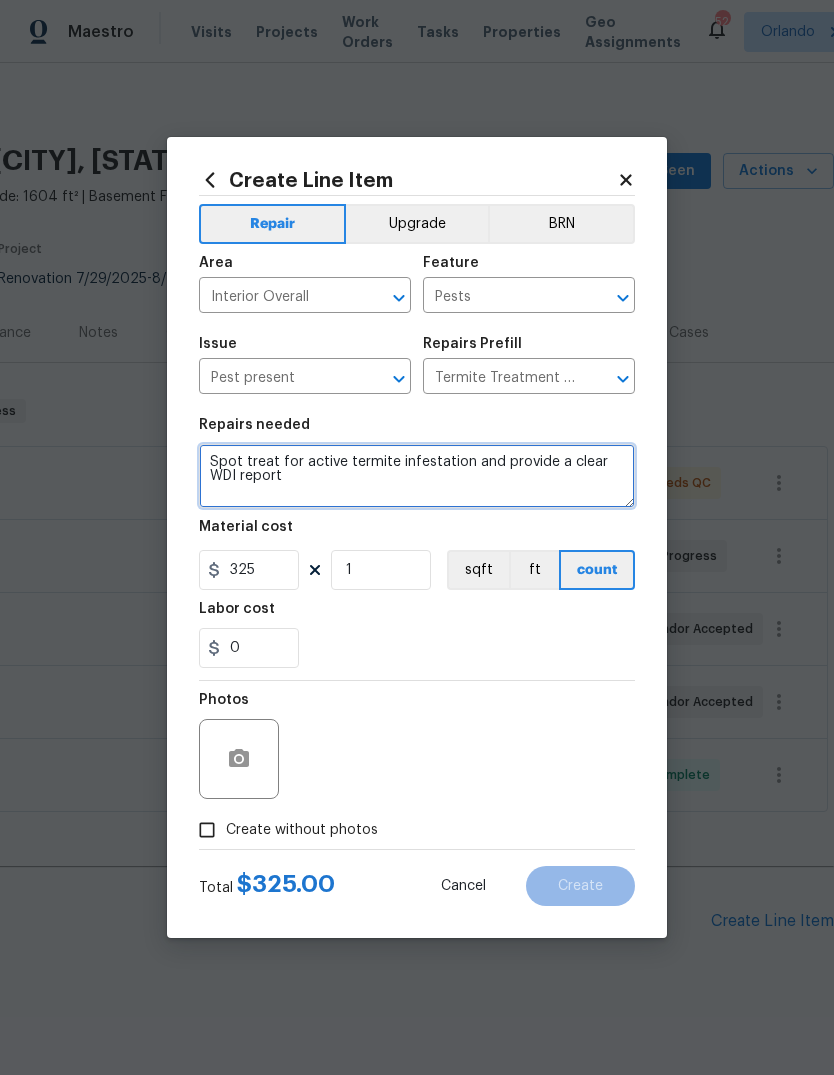 click on "Spot treat for active termite infestation and provide a clear WDI report" at bounding box center (417, 476) 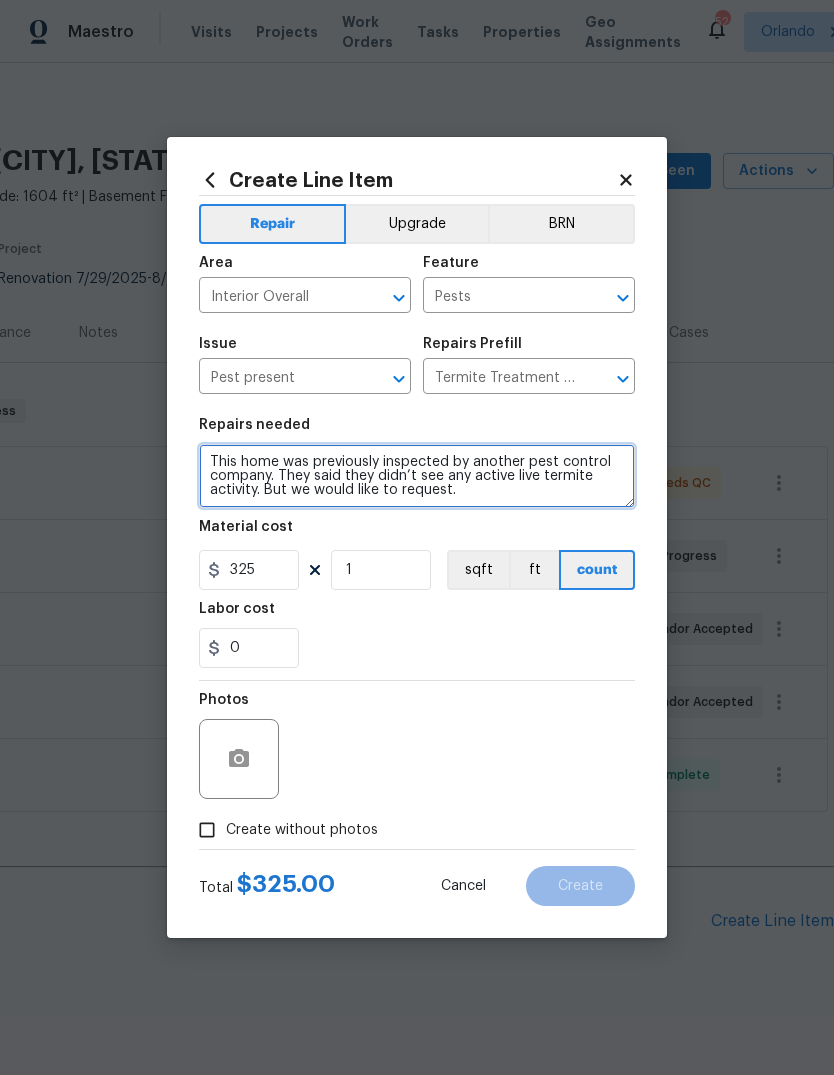 type on "This home was previously inspected by another pest control company. They said they didn’t see any active live termite activity. But we would like to request." 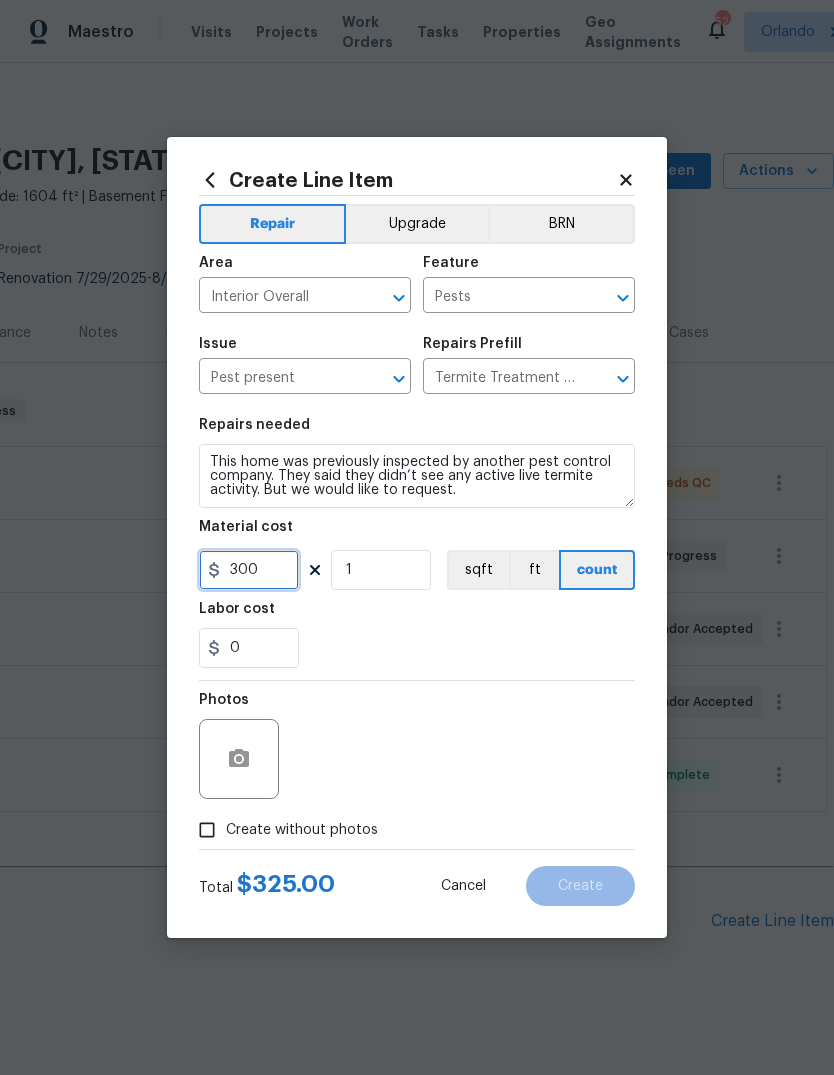 type on "300" 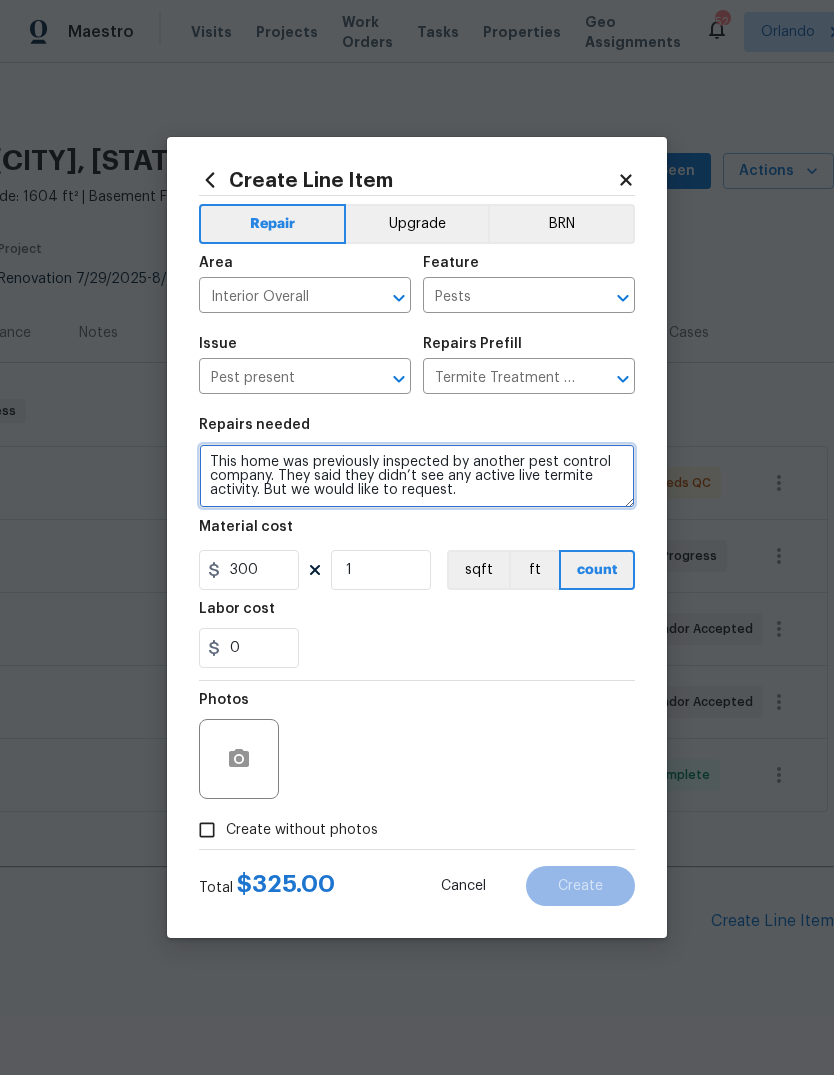 click on "This home was previously inspected by another pest control company. They said they didn’t see any active live termite activity. But we would like to request." at bounding box center (417, 476) 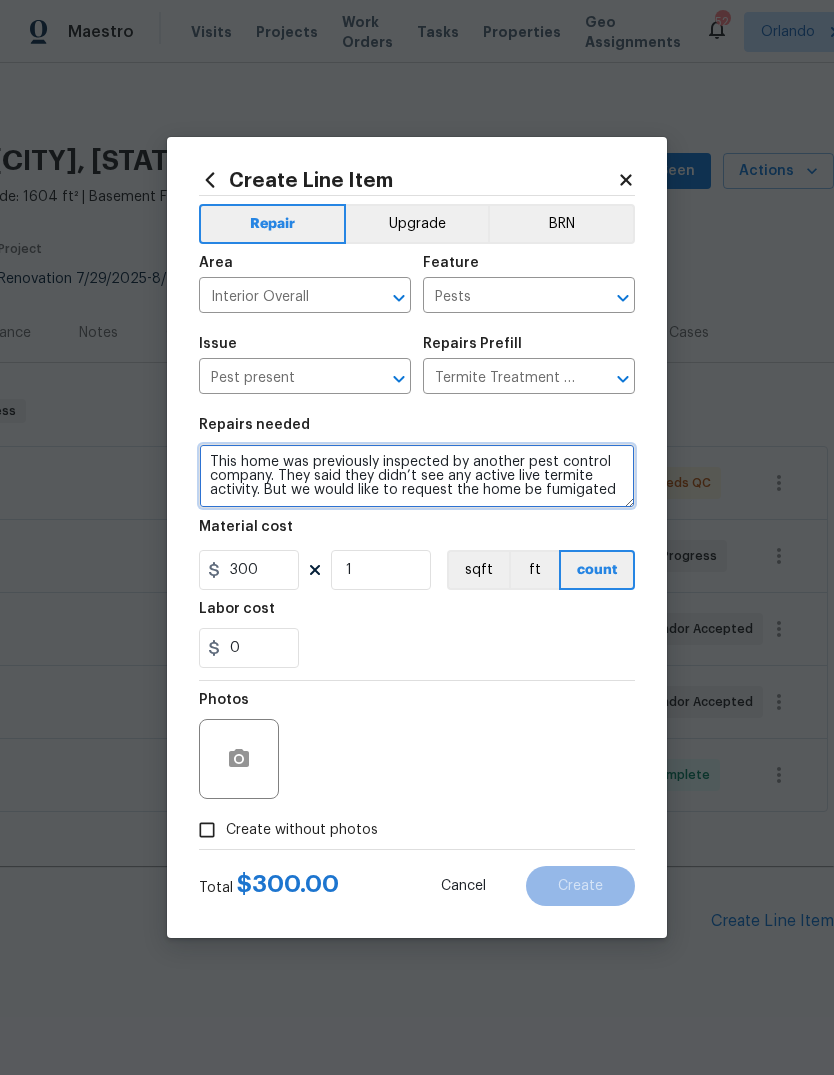 type on "This home was previously inspected by another pest control company. They said they didn’t see any active live termite activity. But we would like to request the home be fumigated" 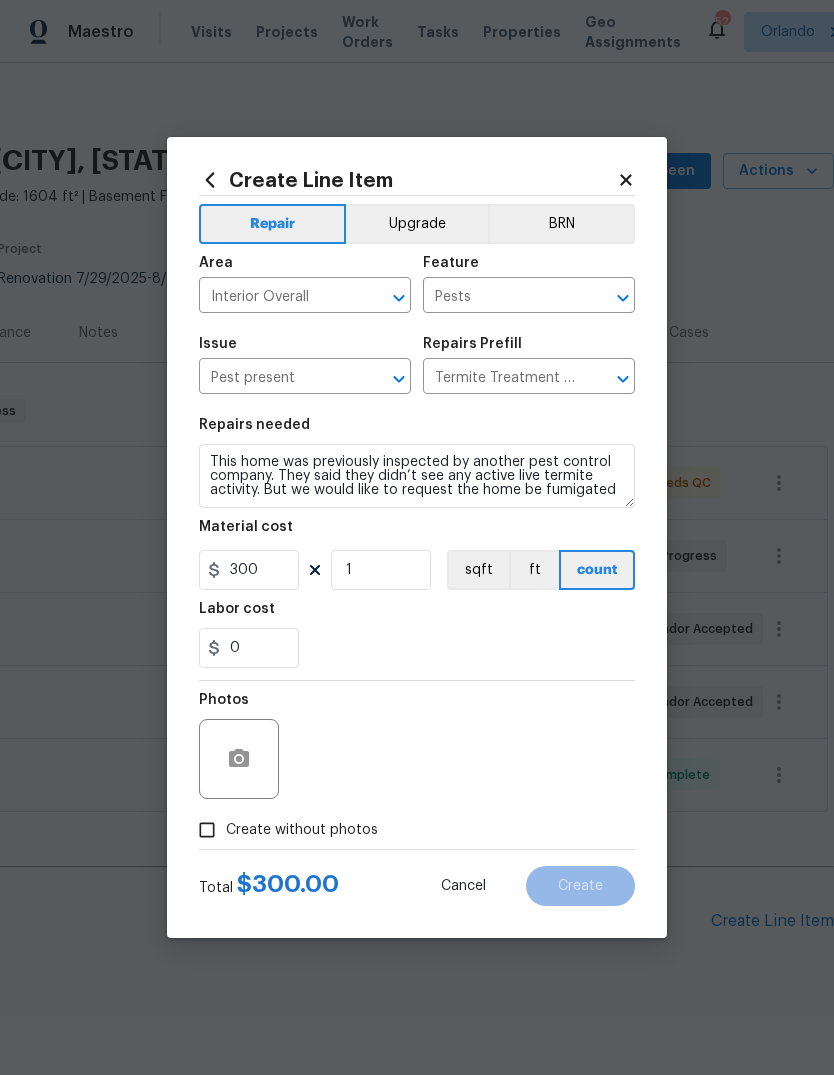 click on "Labor cost" at bounding box center (417, 615) 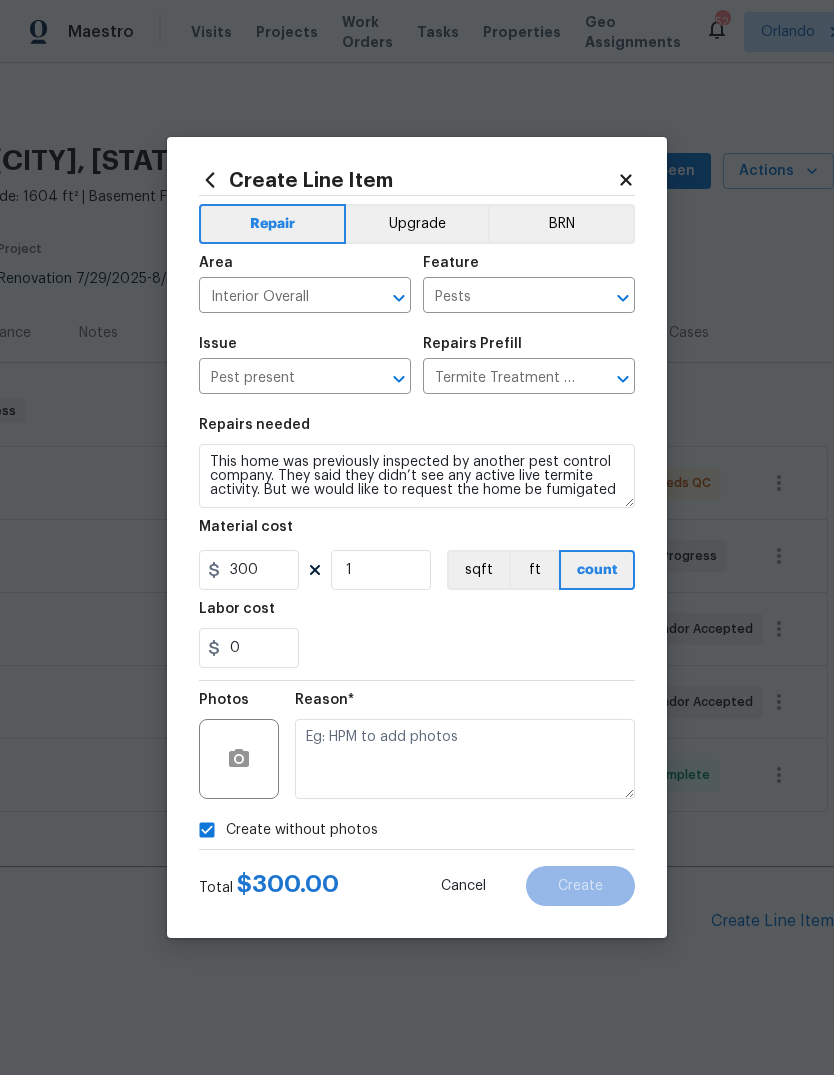 click at bounding box center [465, 759] 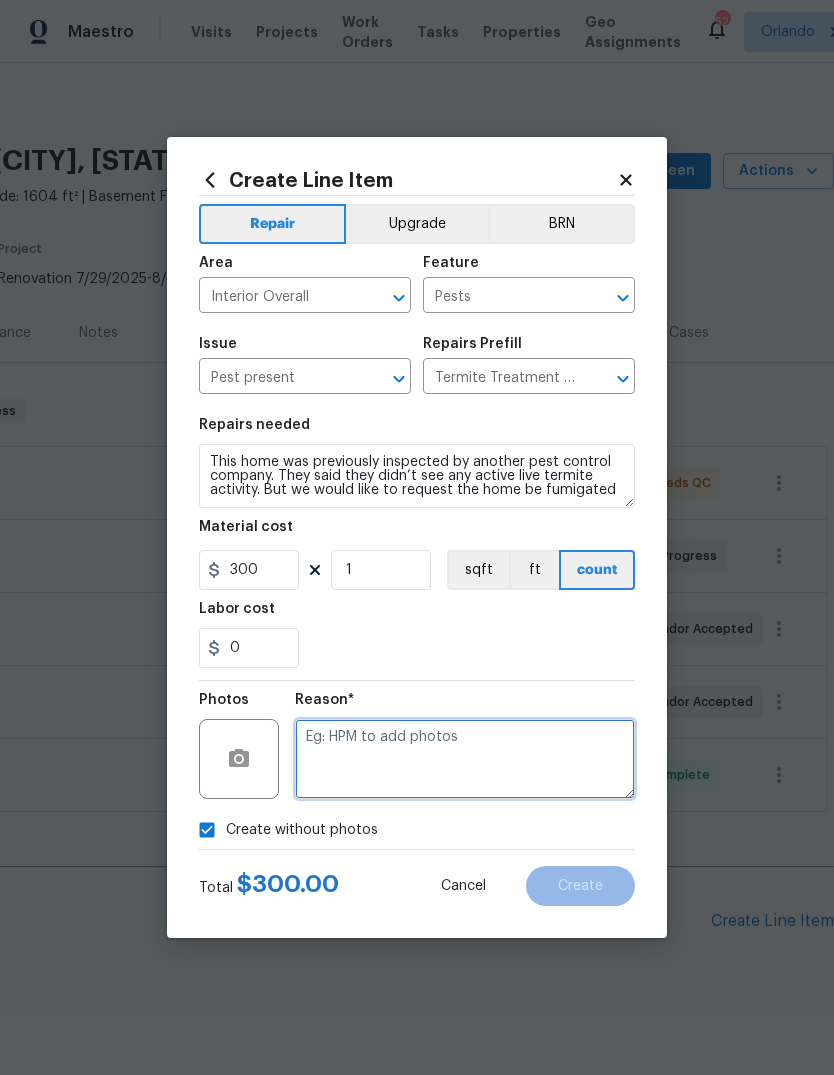 scroll, scrollTop: 31, scrollLeft: 0, axis: vertical 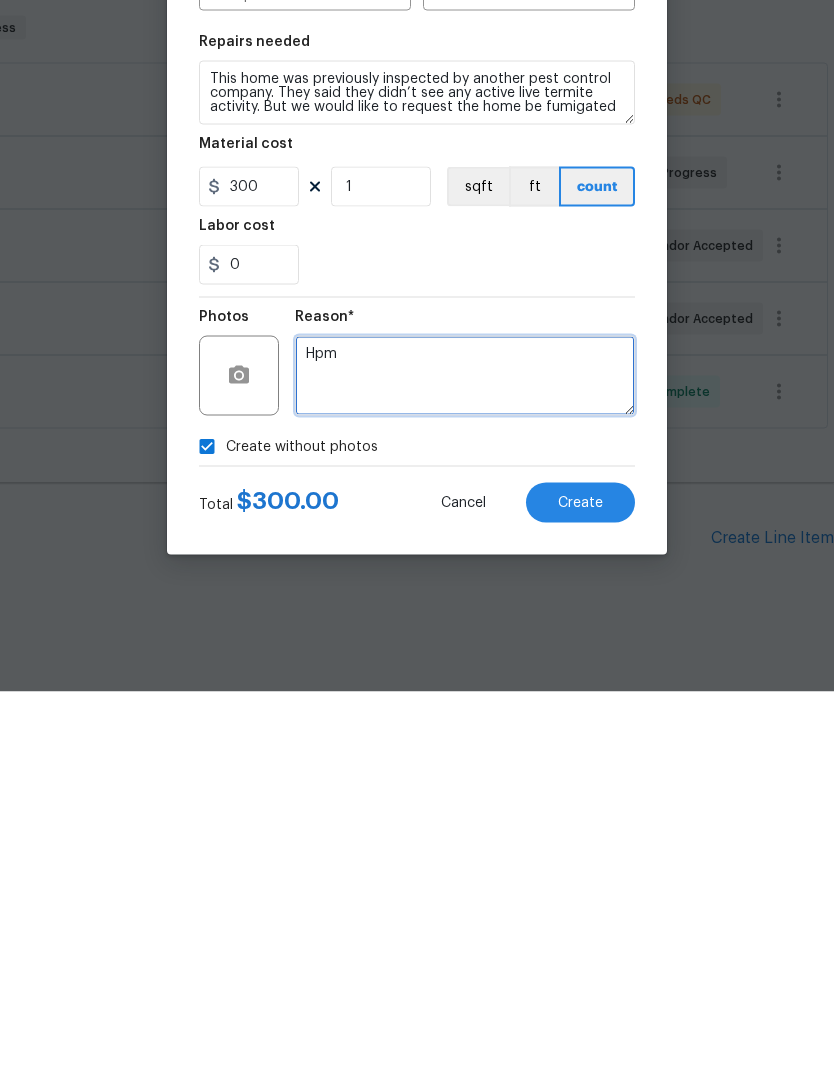type on "Hpm" 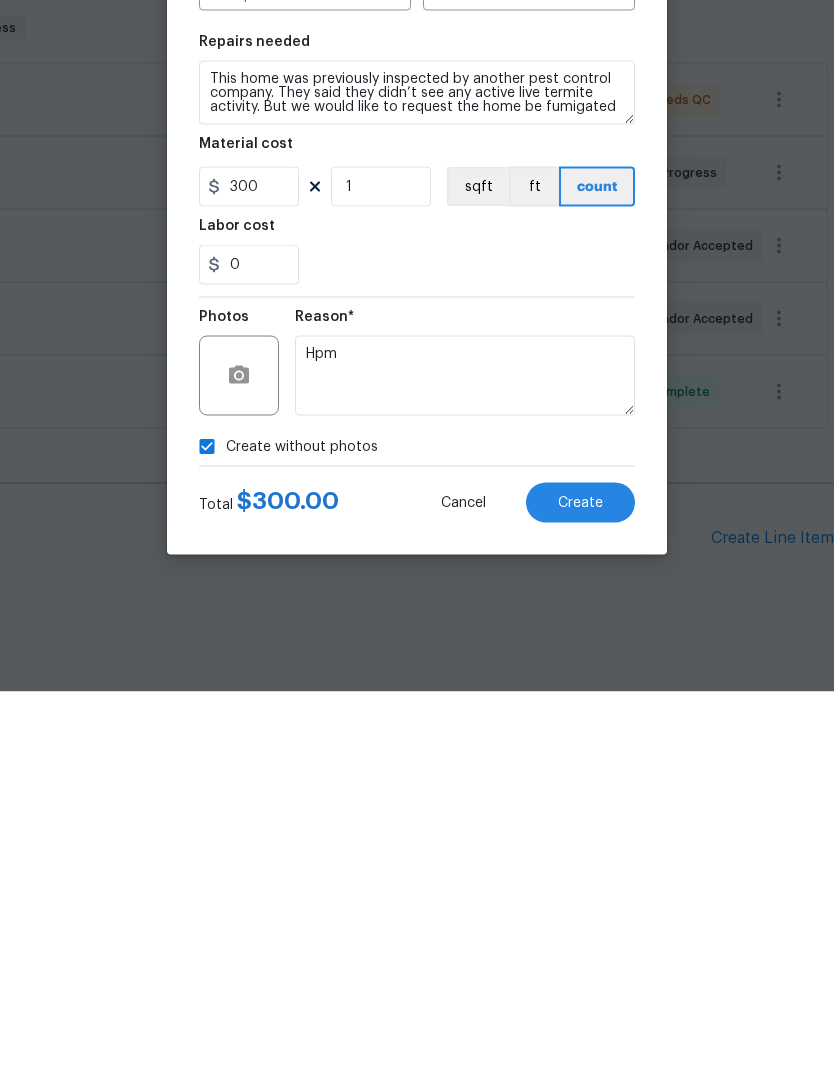 click on "Create" at bounding box center (580, 886) 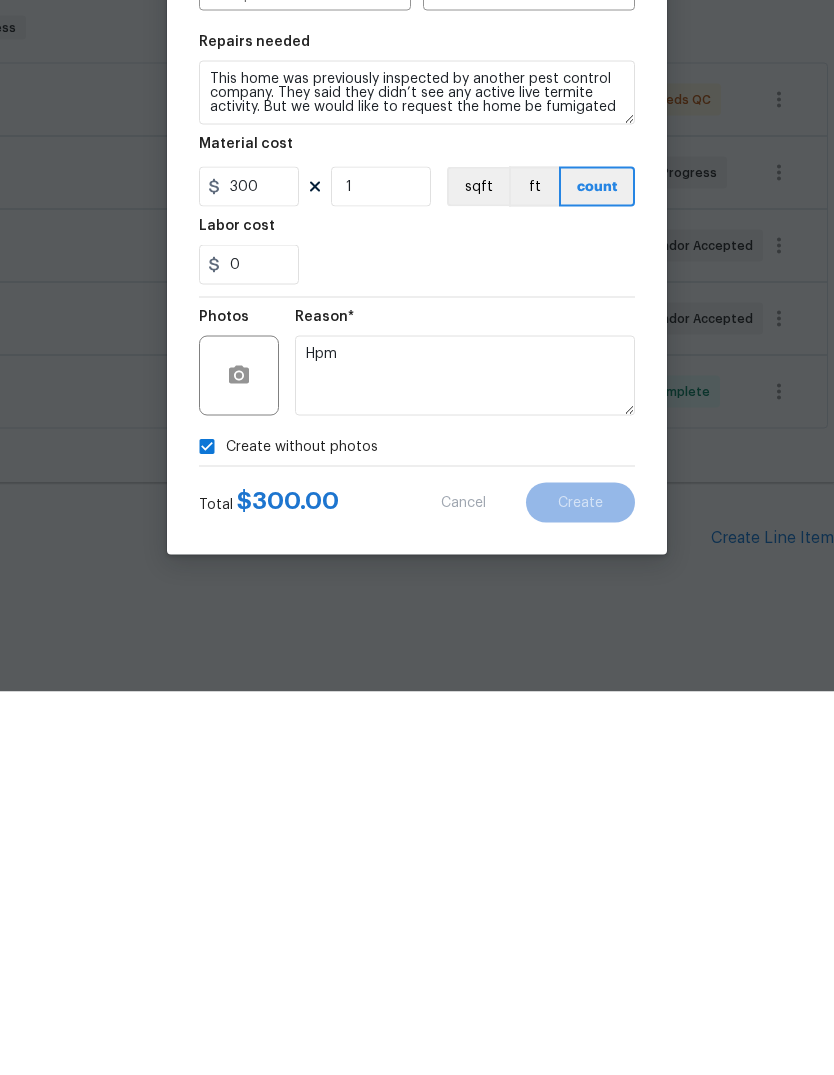 scroll, scrollTop: 48, scrollLeft: 0, axis: vertical 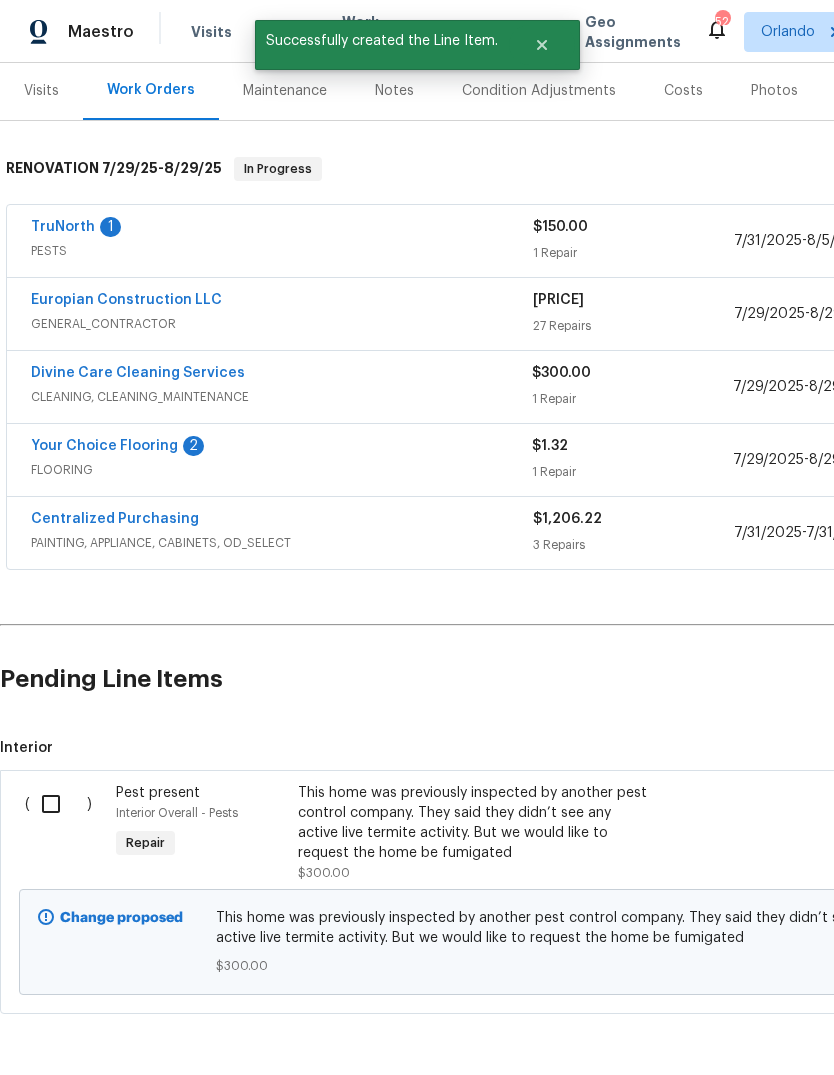 click at bounding box center (58, 804) 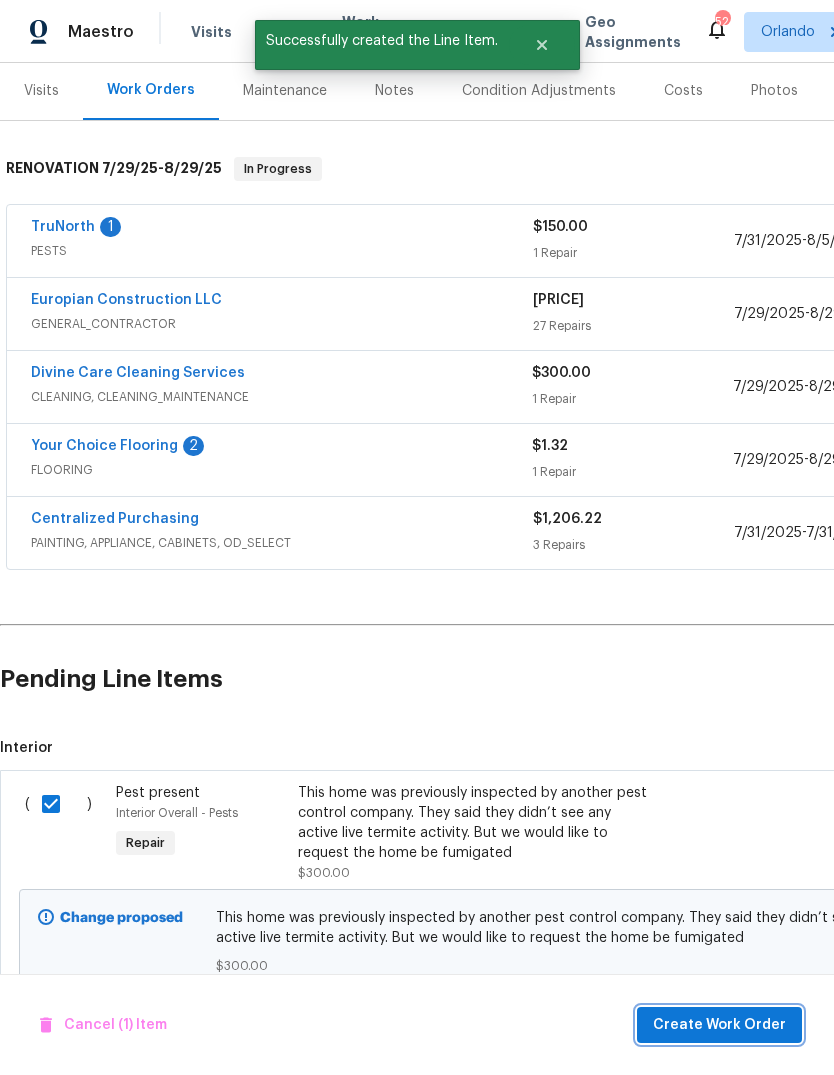 click on "Create Work Order" at bounding box center [719, 1025] 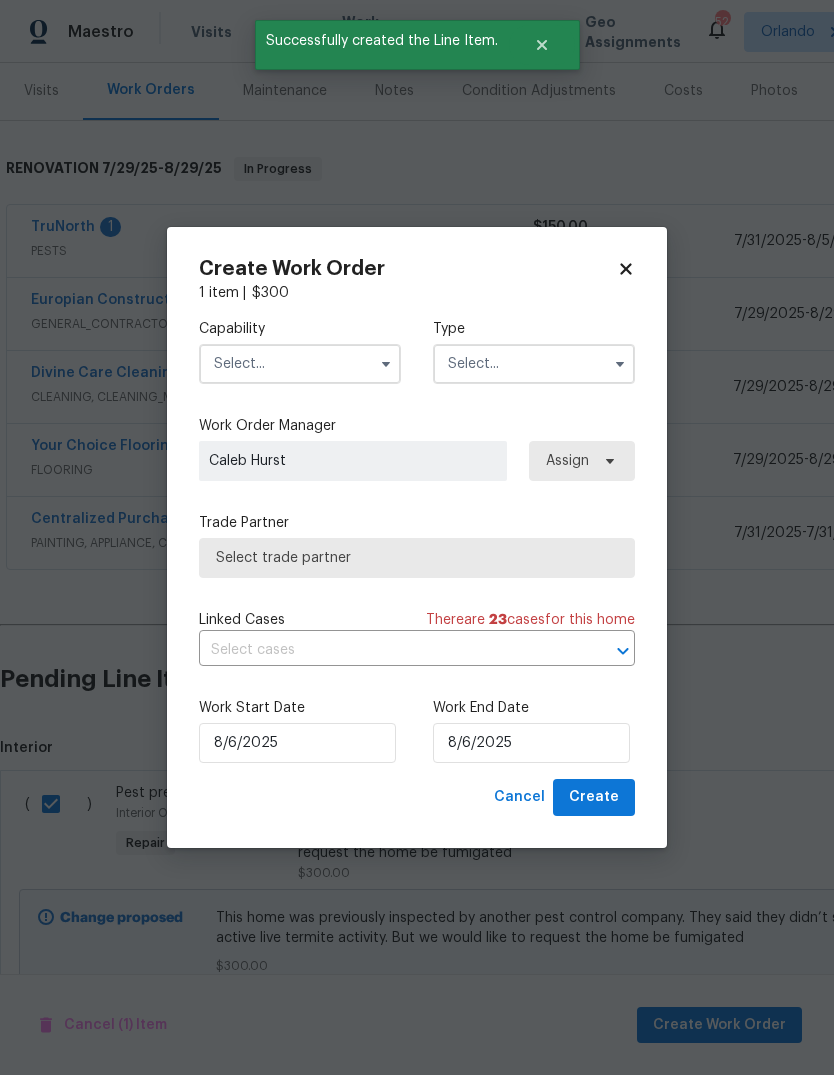 click at bounding box center (300, 364) 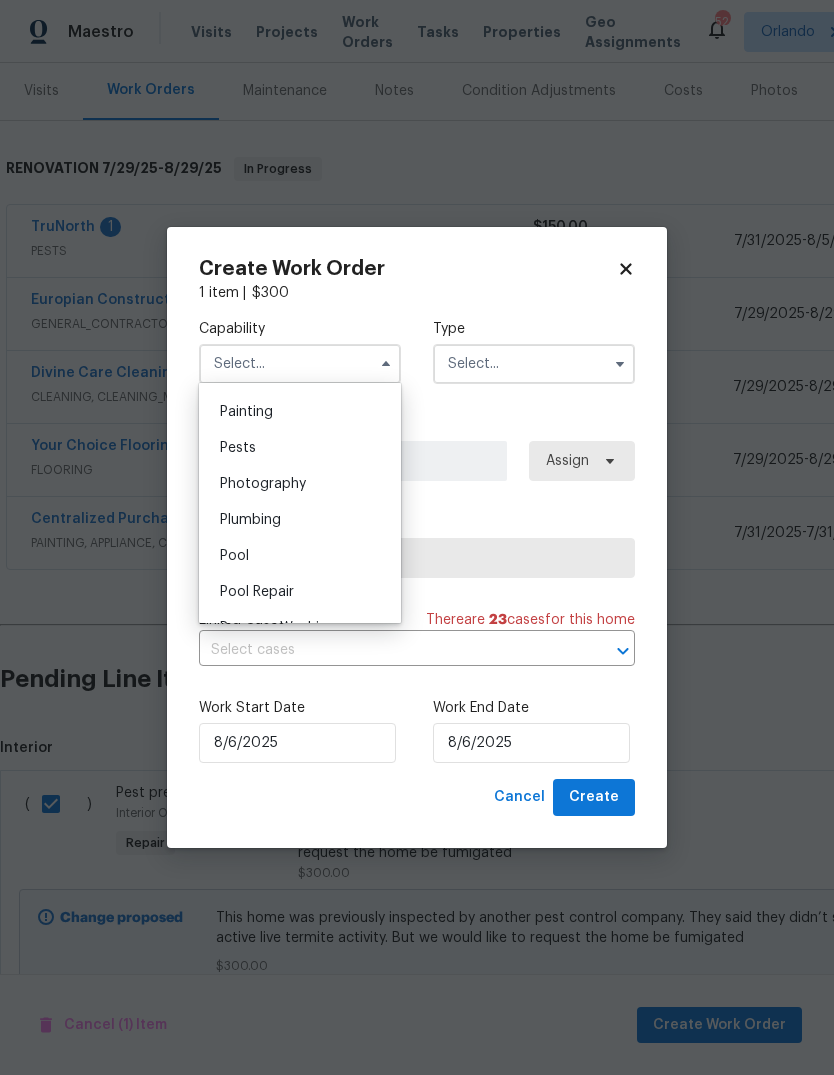 scroll, scrollTop: 1678, scrollLeft: 0, axis: vertical 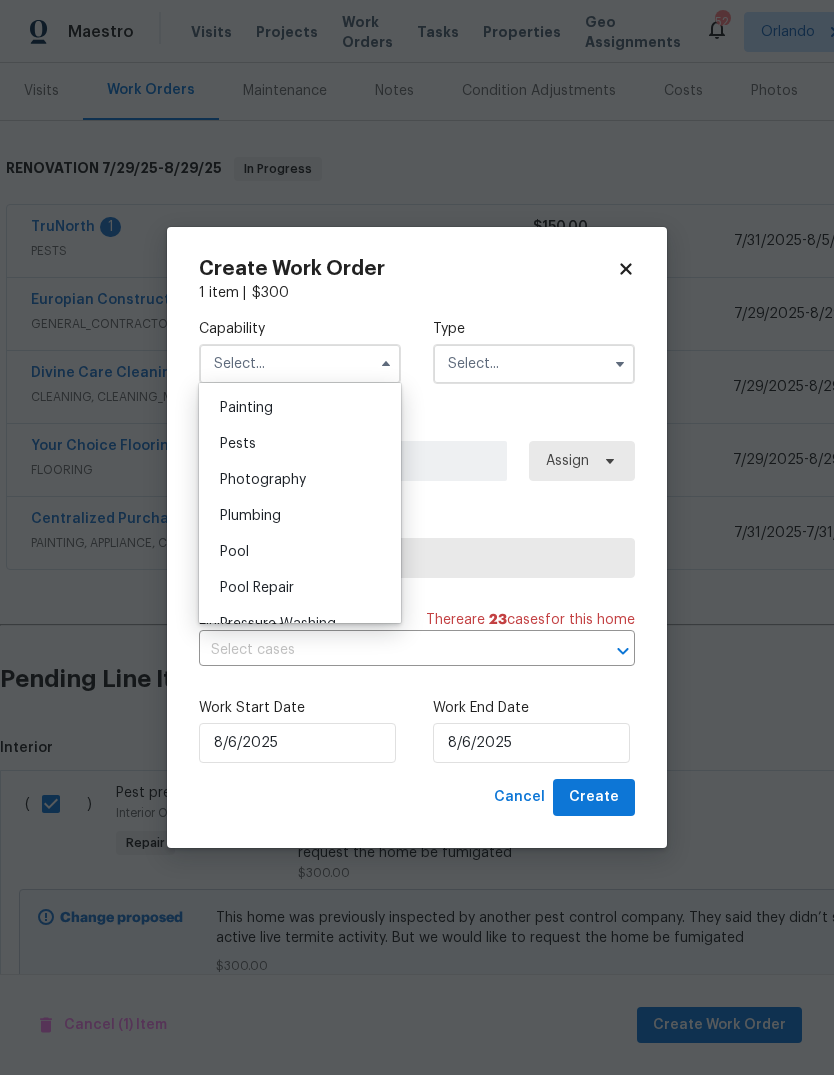 click on "Pests" at bounding box center [238, 444] 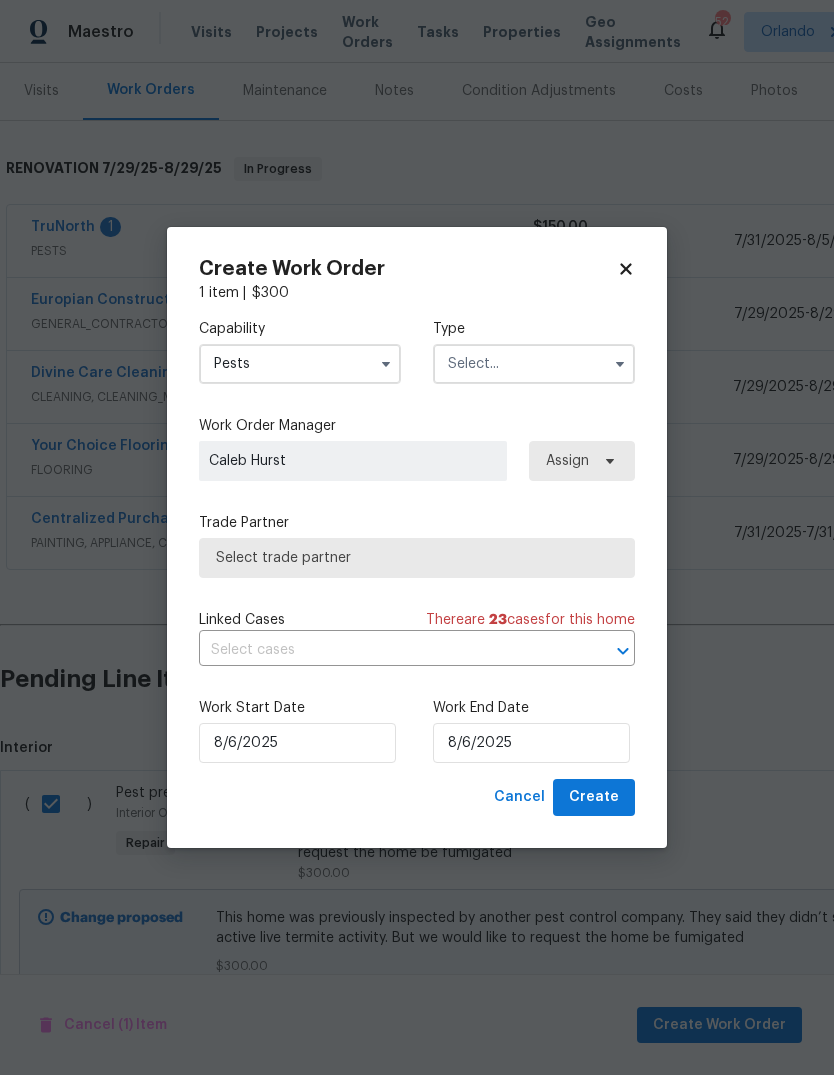 click at bounding box center [534, 364] 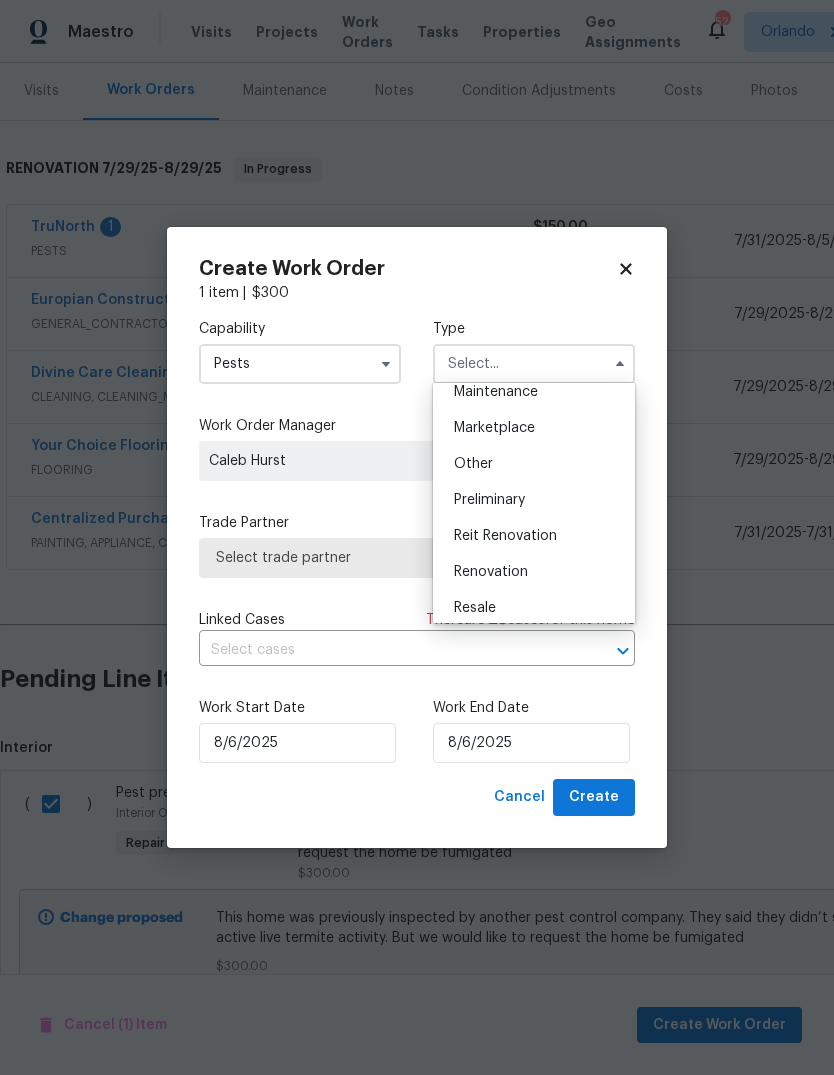 scroll, scrollTop: 354, scrollLeft: 0, axis: vertical 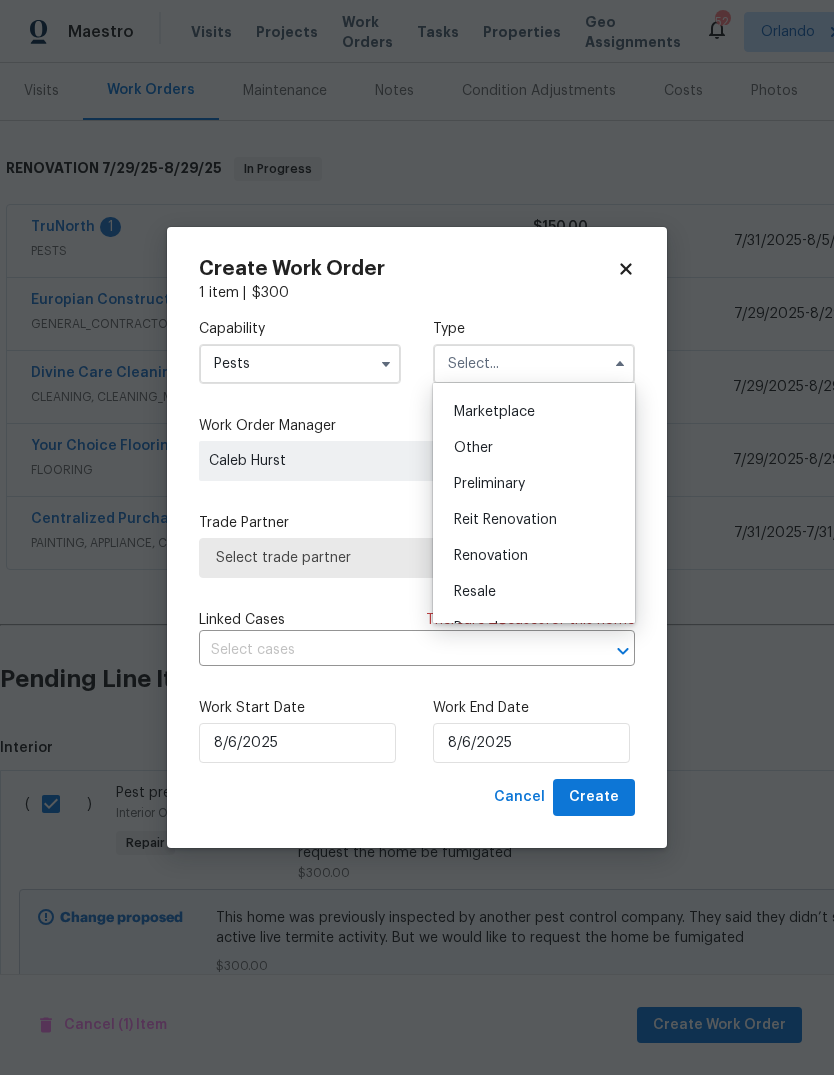 click on "Renovation" at bounding box center [534, 556] 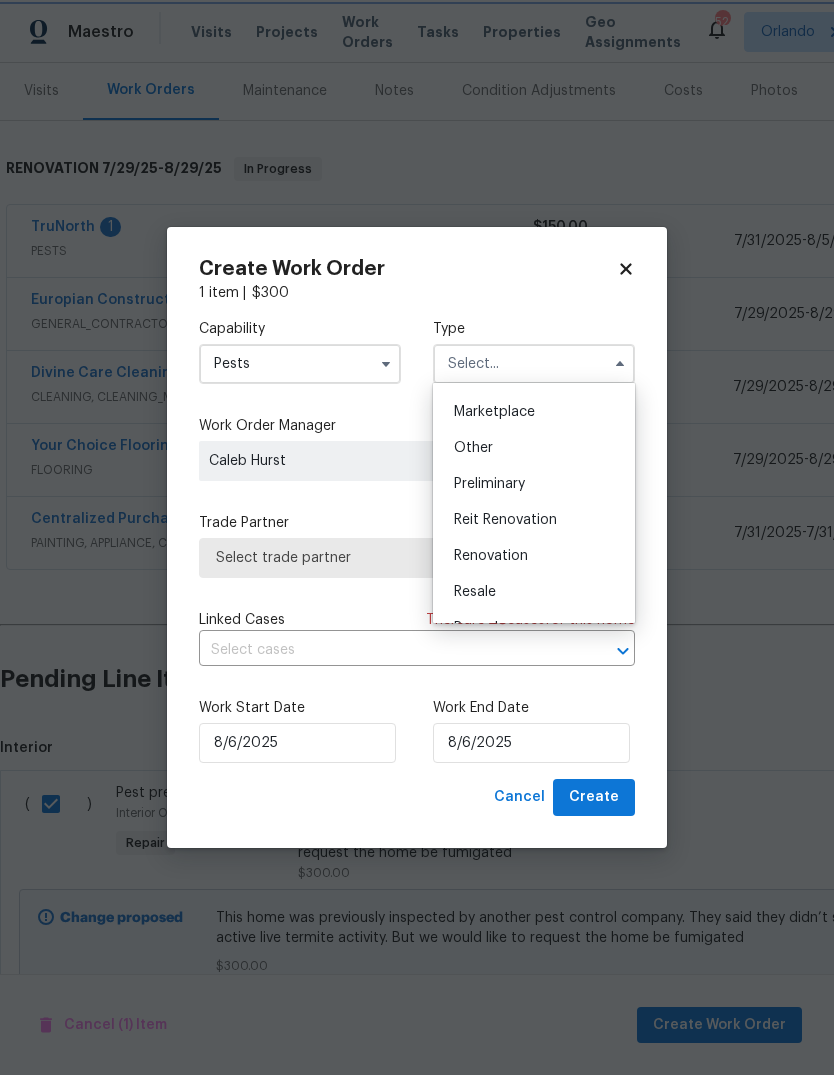 type on "Renovation" 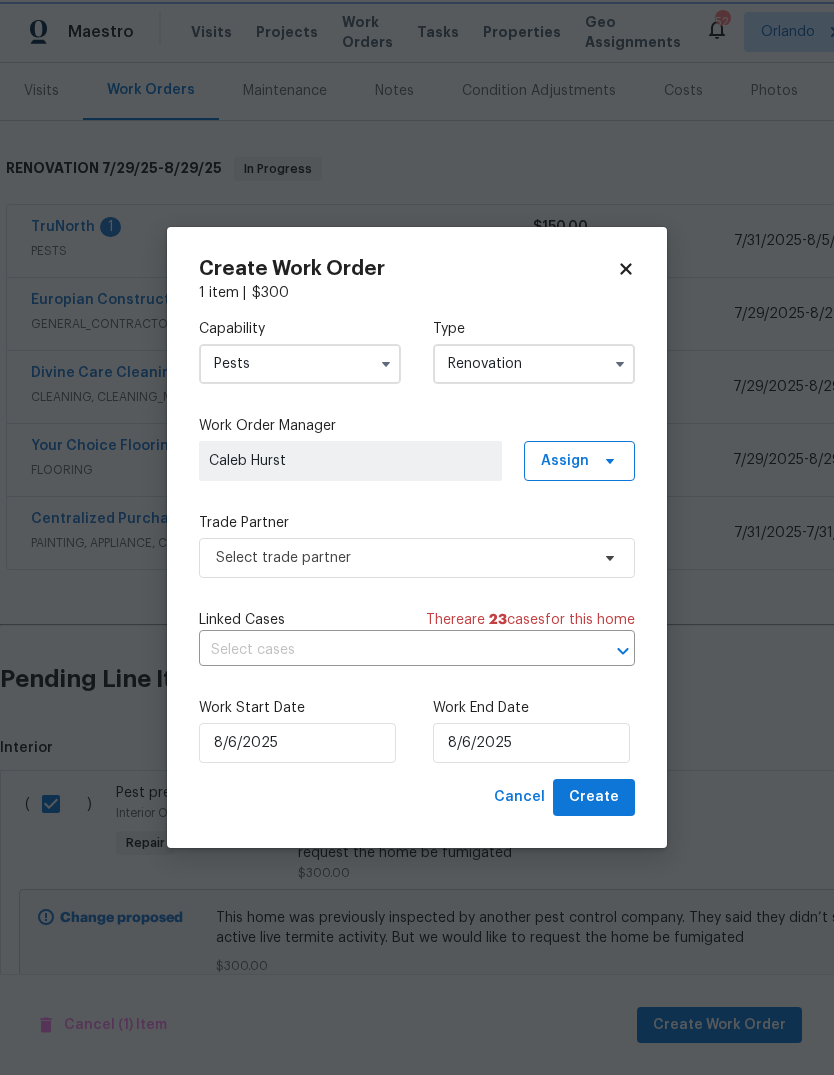 scroll, scrollTop: 0, scrollLeft: 0, axis: both 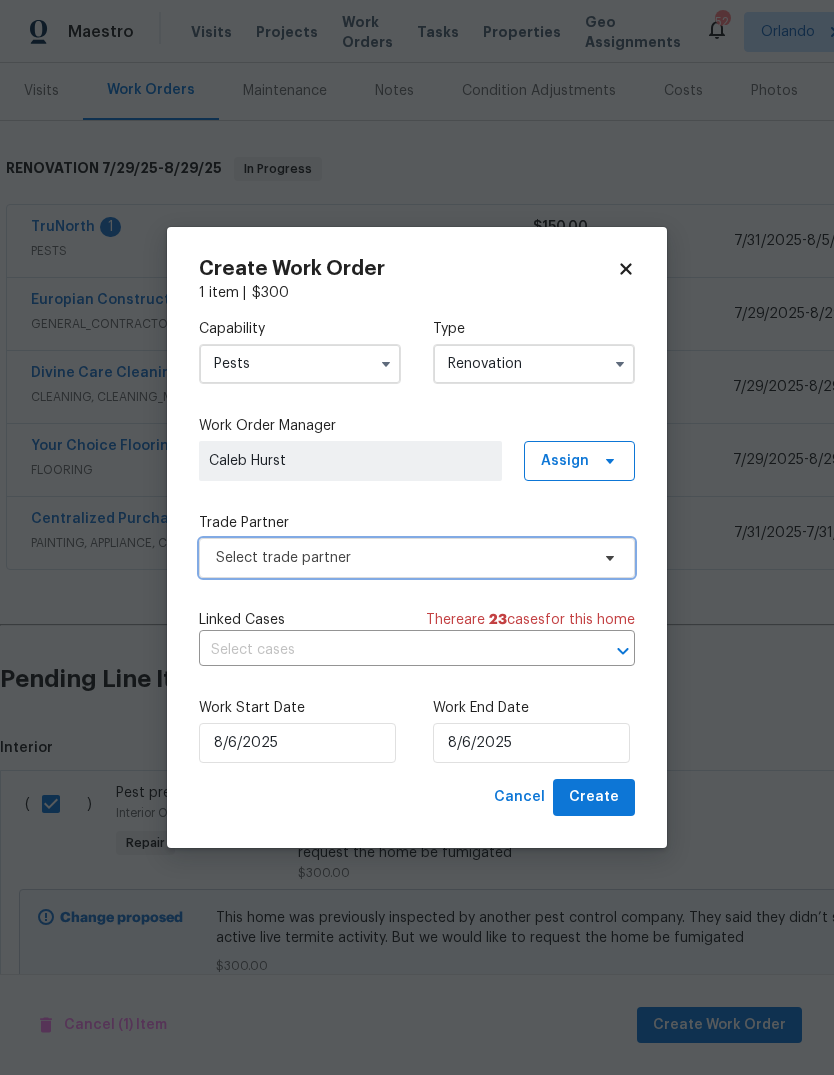 click at bounding box center [607, 558] 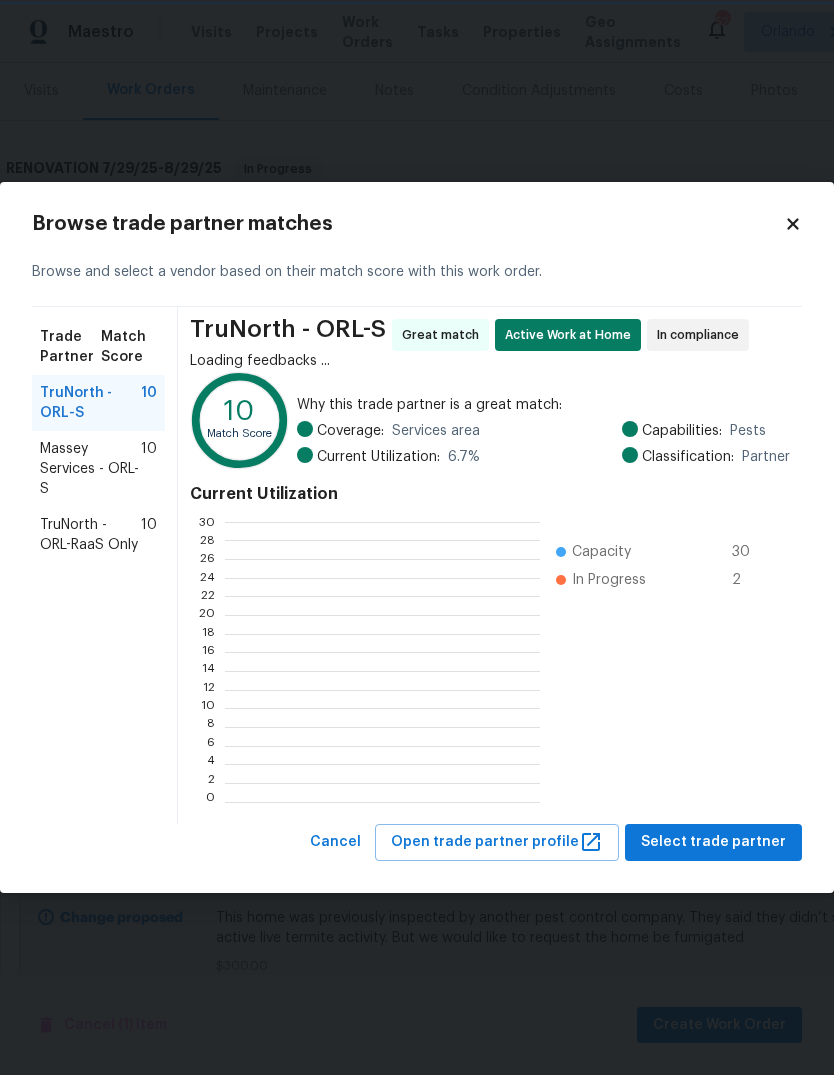 scroll, scrollTop: 280, scrollLeft: 314, axis: both 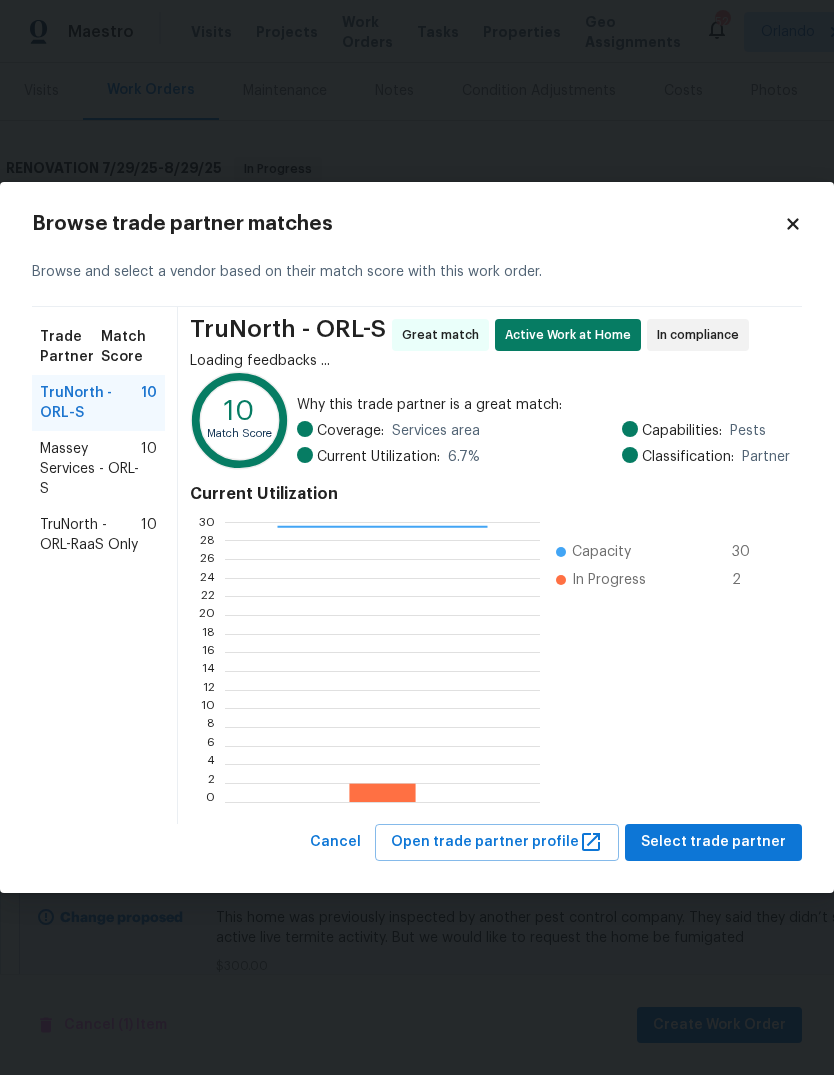 click on "Massey Services - ORL-S" at bounding box center [90, 469] 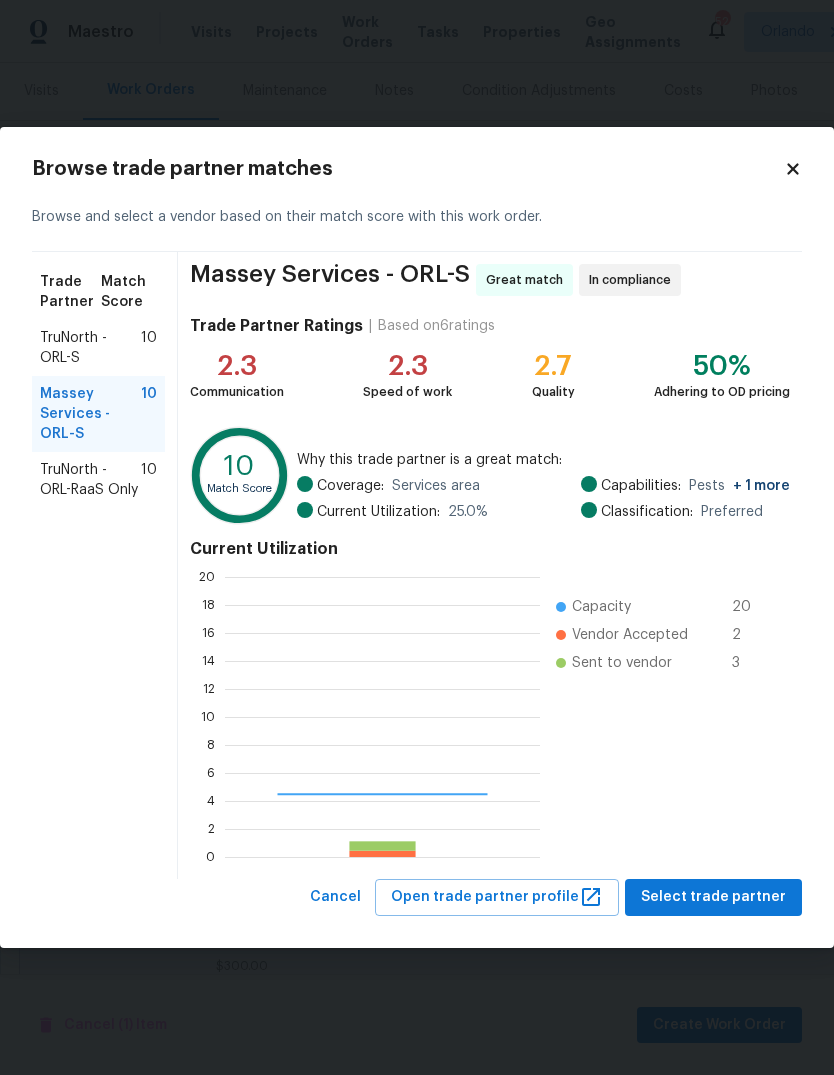 scroll, scrollTop: 2, scrollLeft: 2, axis: both 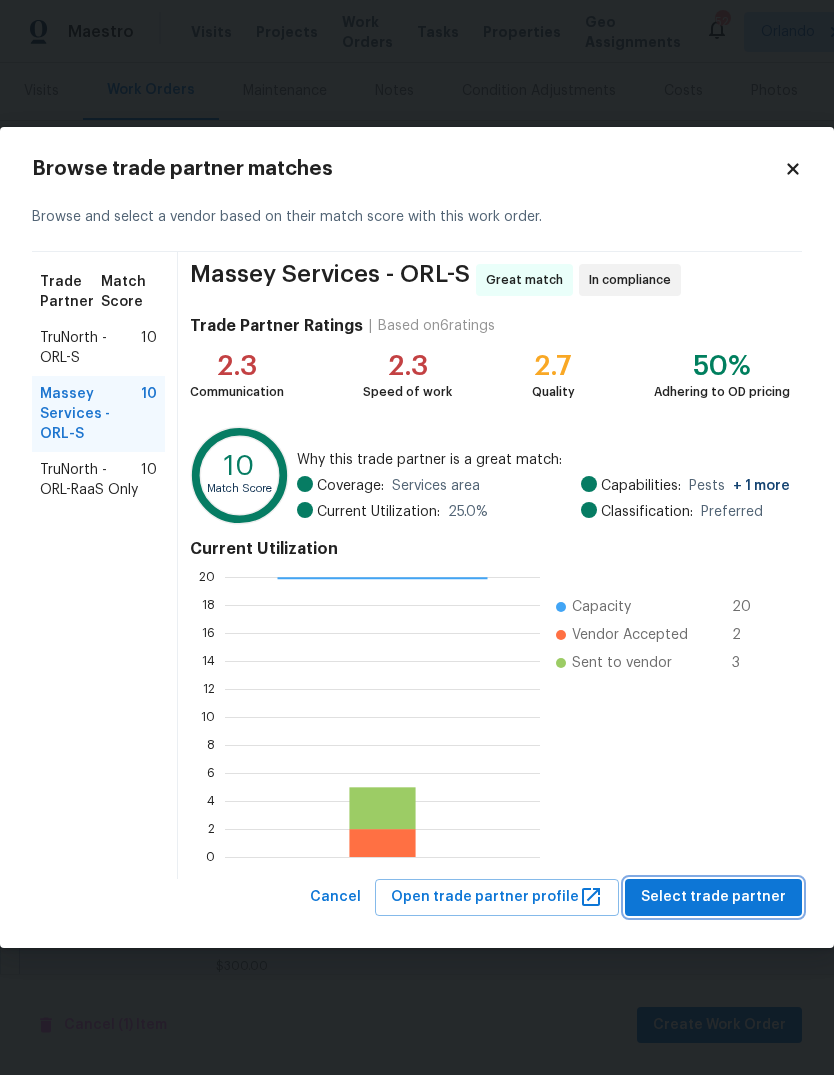 click on "Select trade partner" at bounding box center [713, 897] 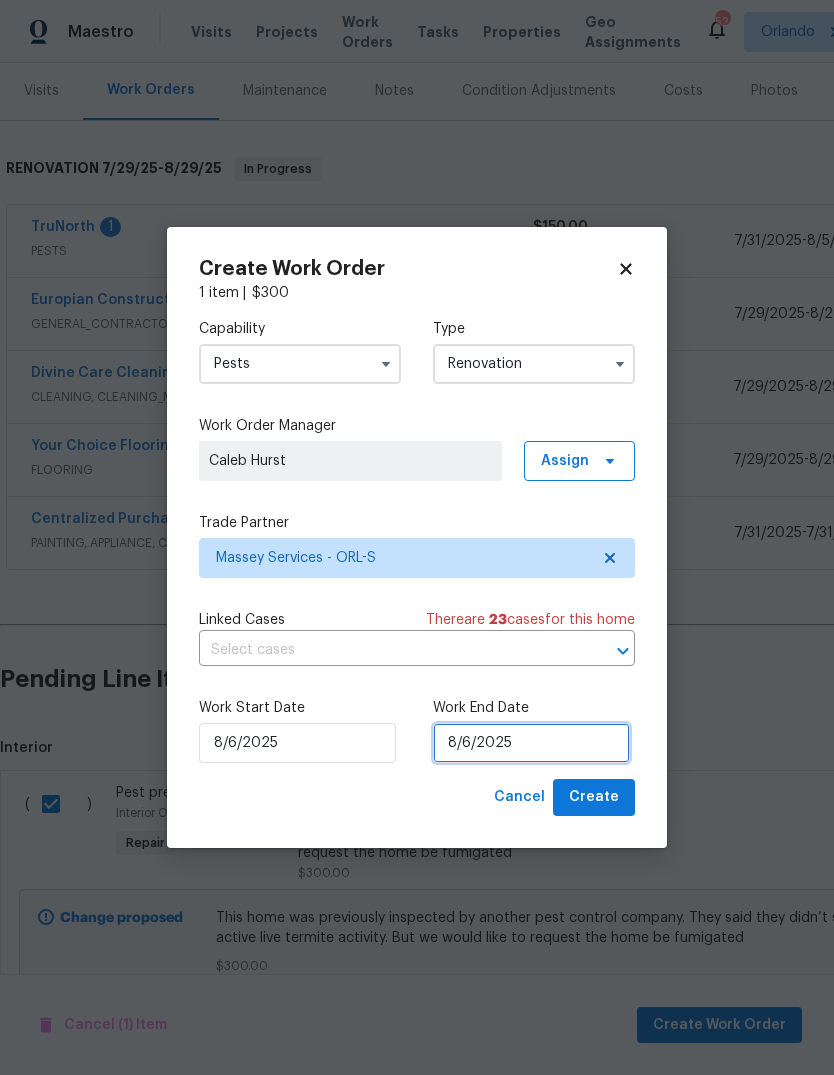 click on "8/6/2025" at bounding box center (531, 743) 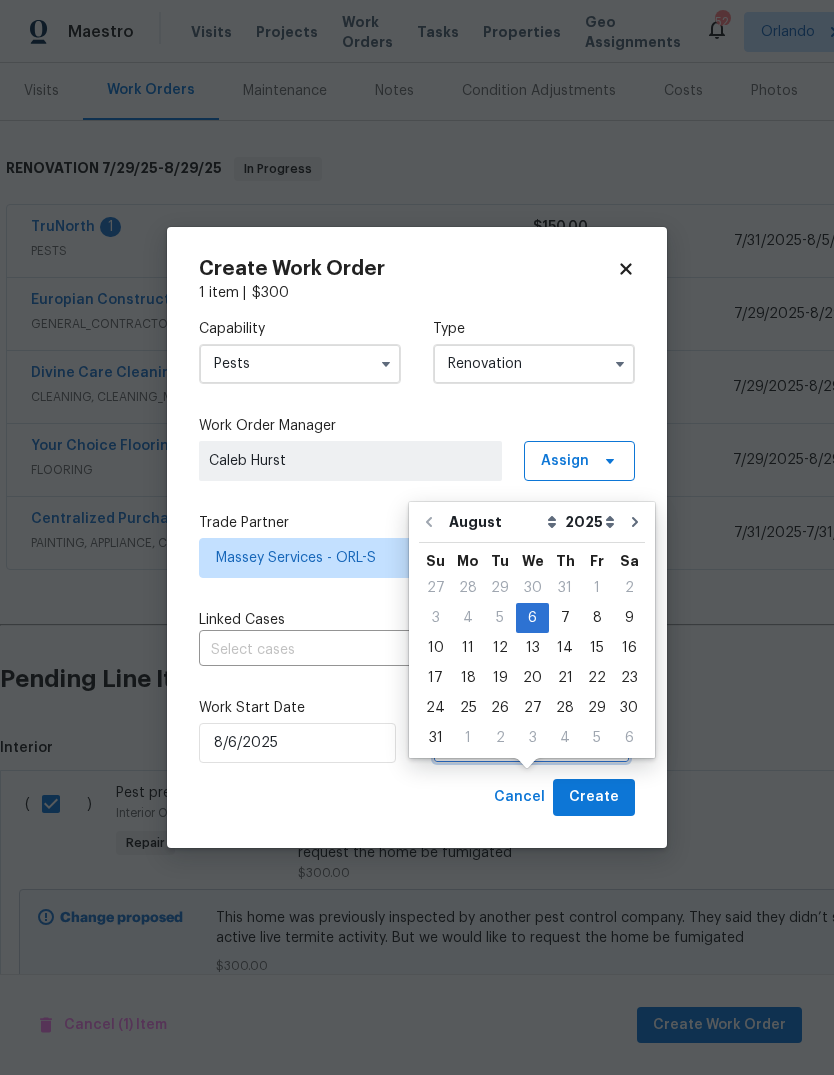 scroll, scrollTop: 63, scrollLeft: 0, axis: vertical 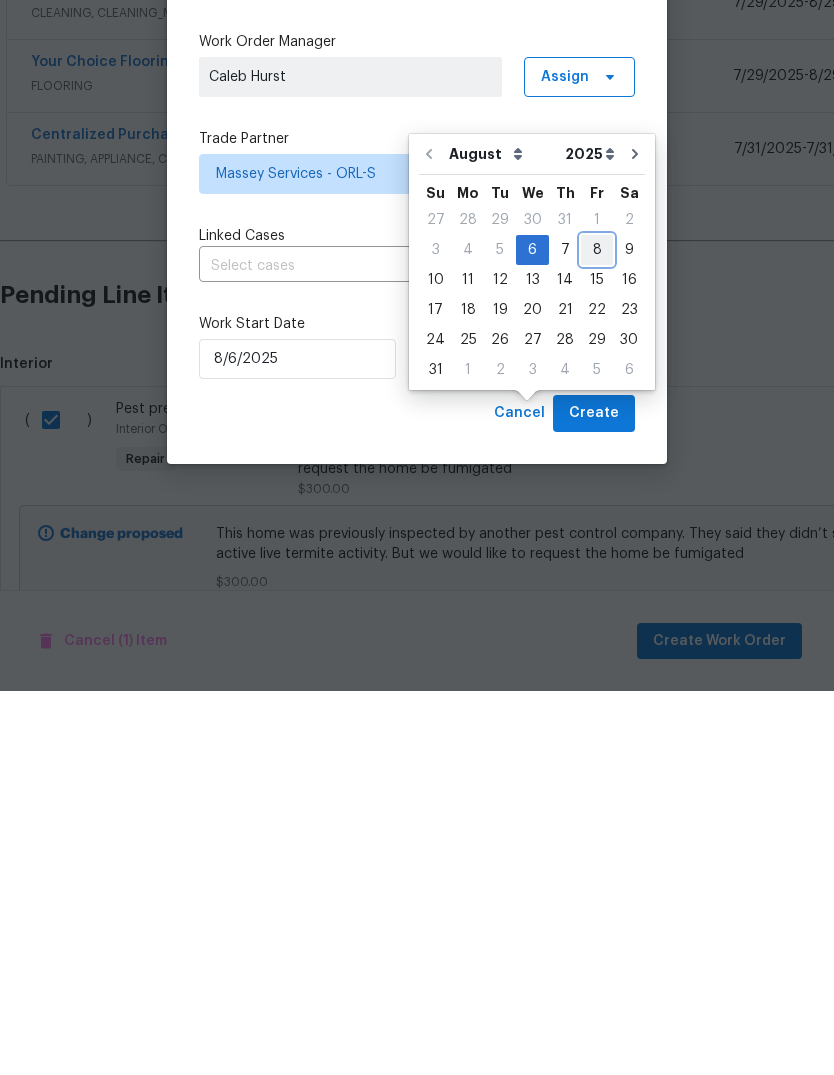click on "8" at bounding box center (597, 634) 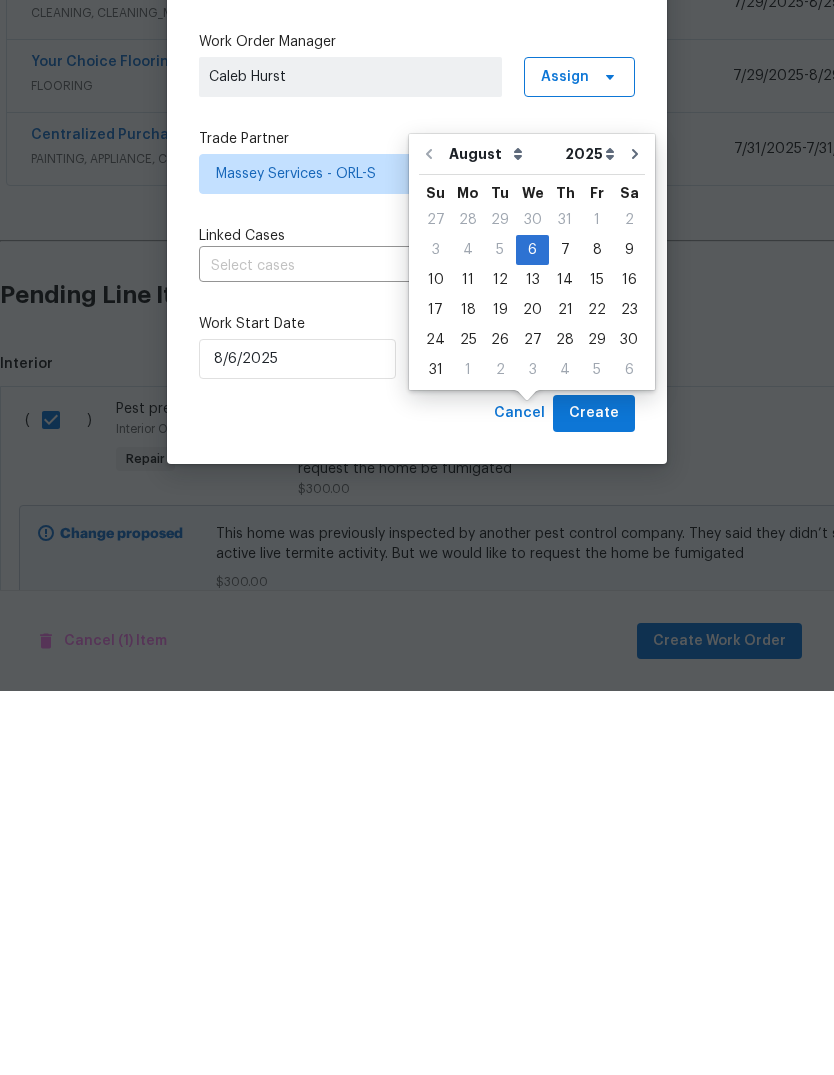 type on "8/8/2025" 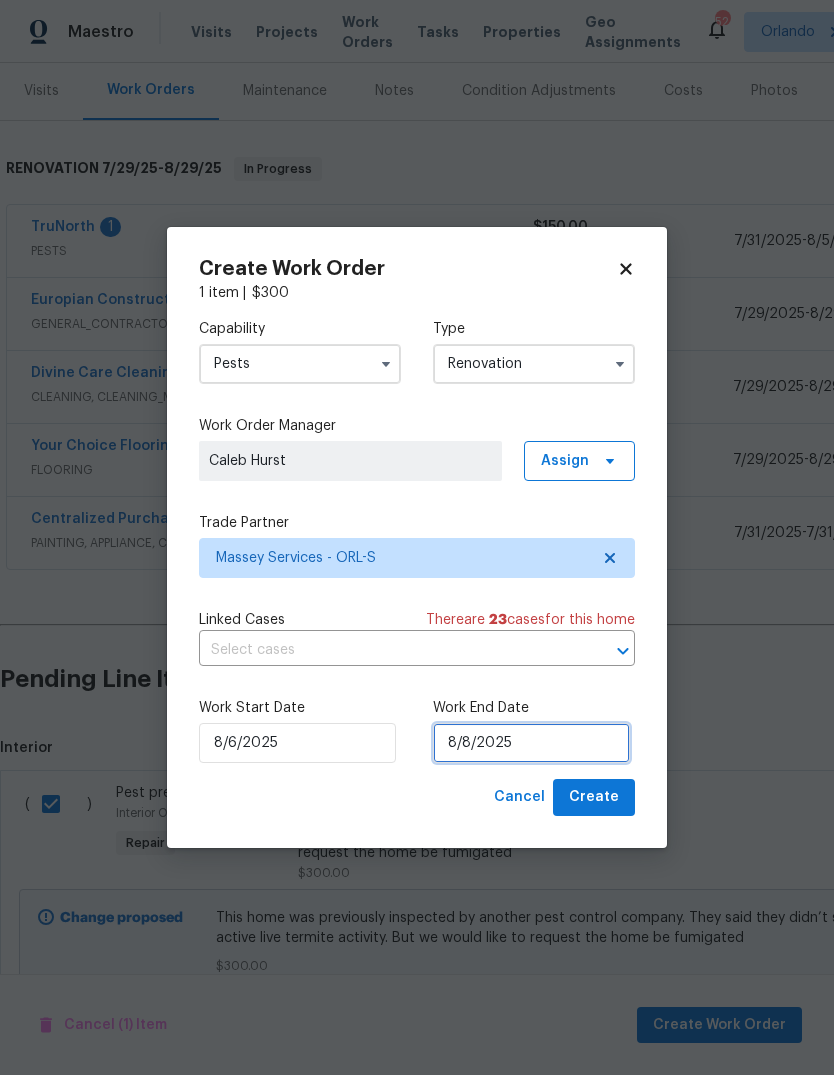 click on "8/8/2025" at bounding box center (531, 743) 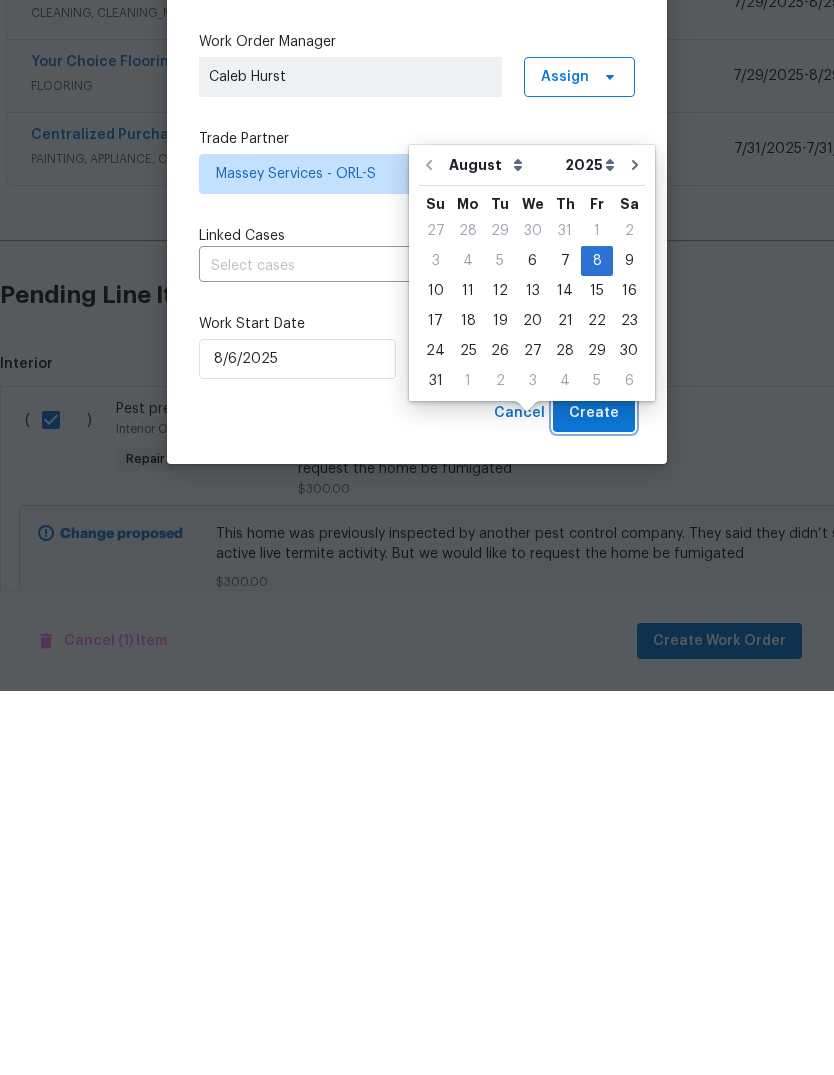 click on "Create" at bounding box center [594, 797] 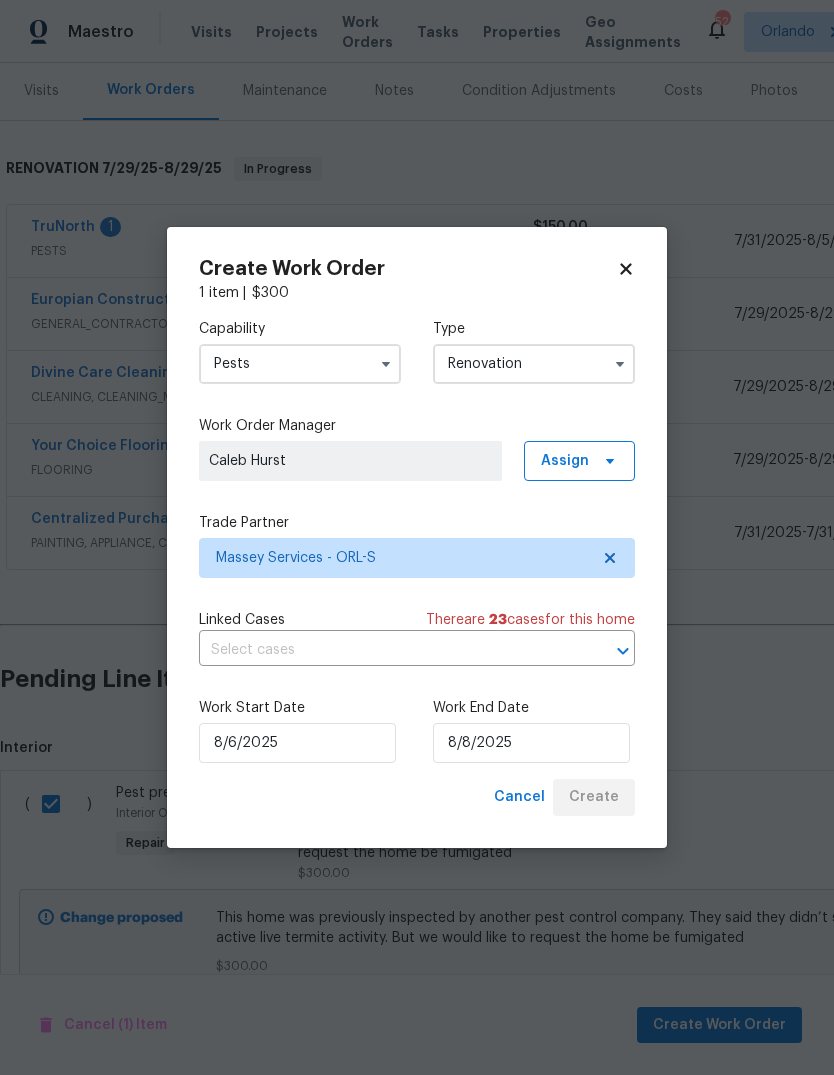 scroll, scrollTop: 46, scrollLeft: 0, axis: vertical 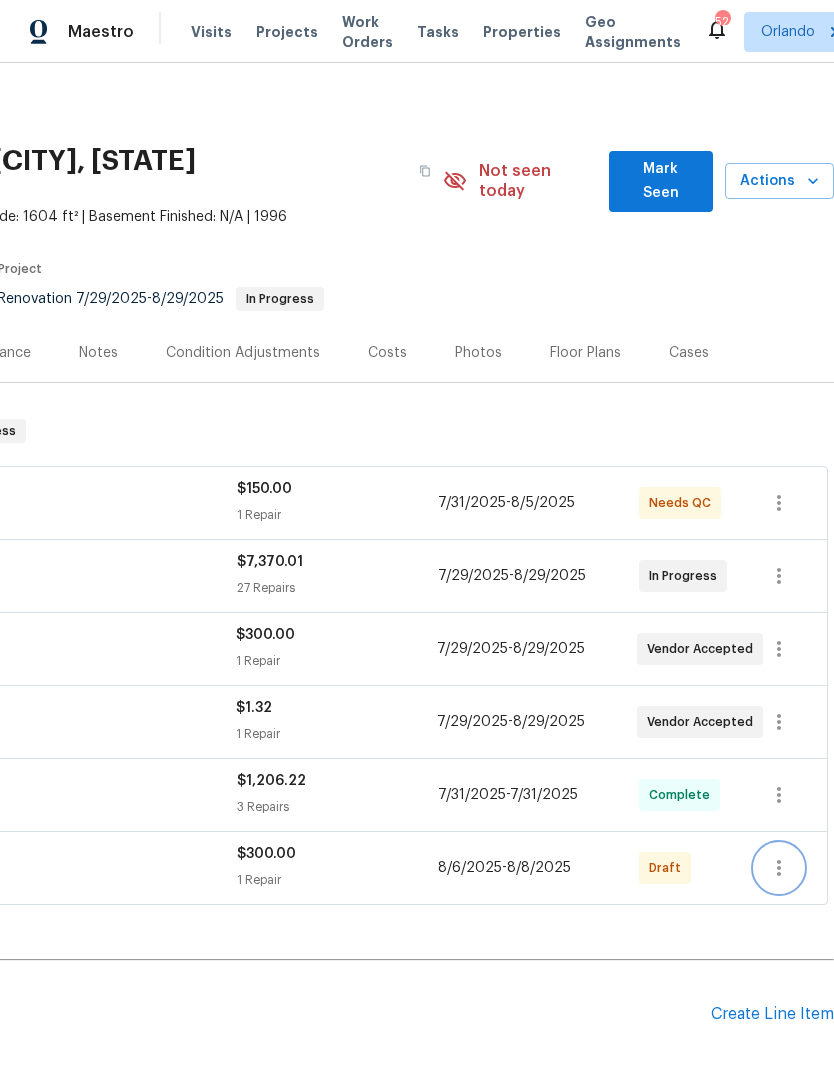 click 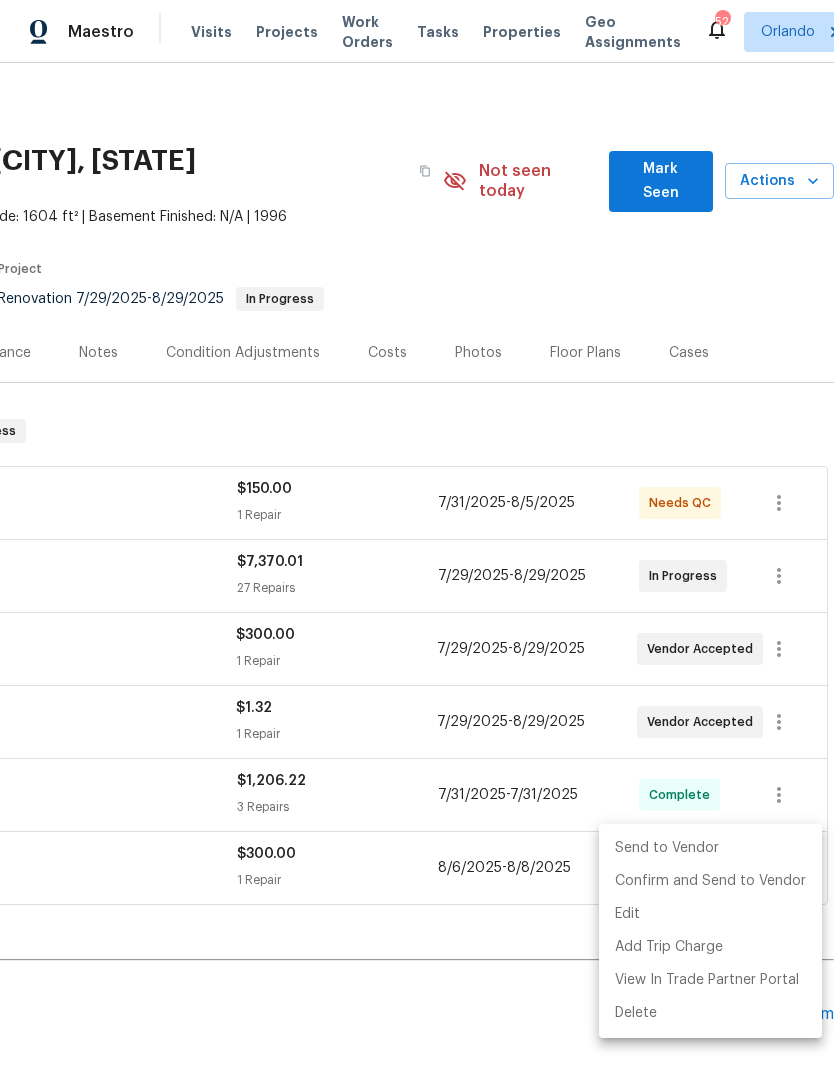 click on "Send to Vendor" at bounding box center (710, 848) 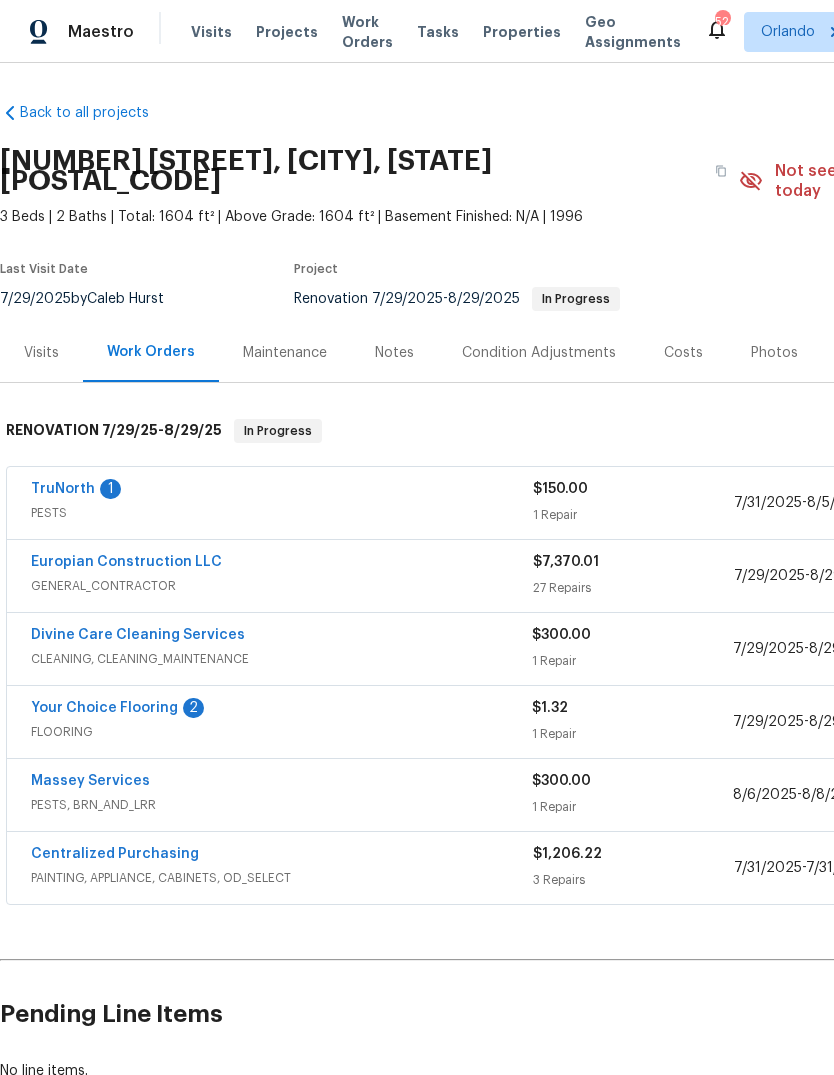 scroll, scrollTop: 0, scrollLeft: 0, axis: both 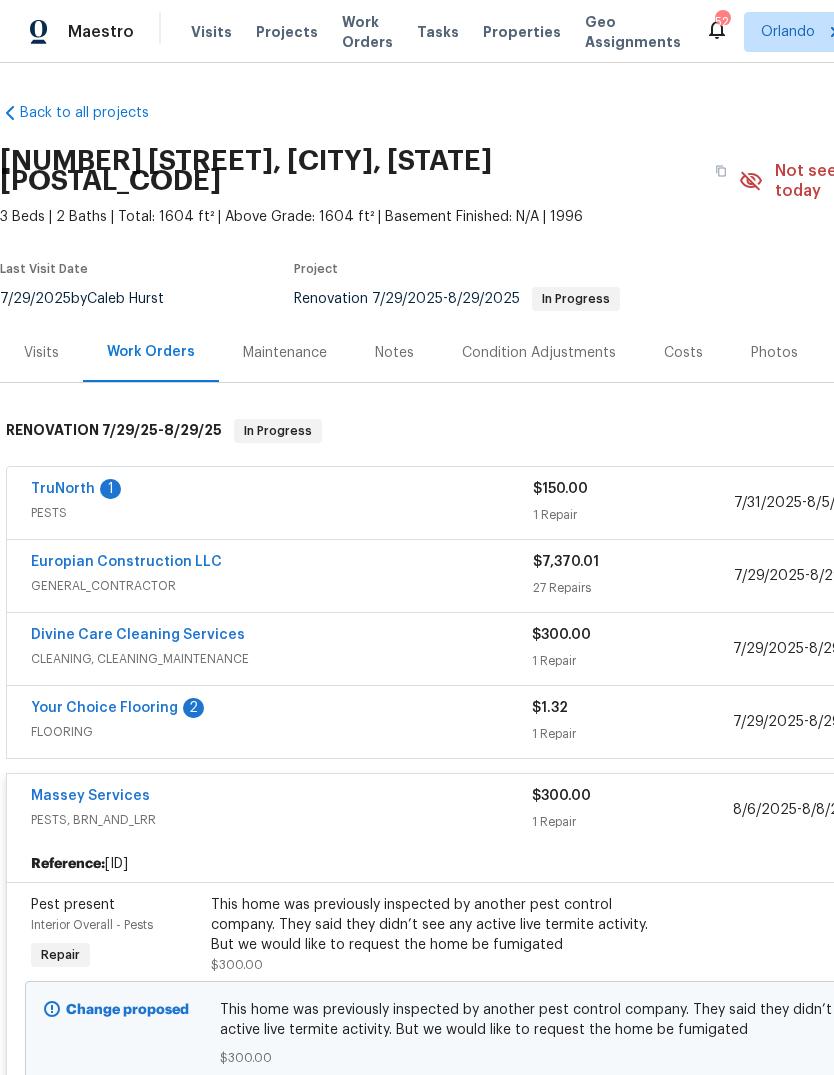 click on "Massey Services" at bounding box center [90, 796] 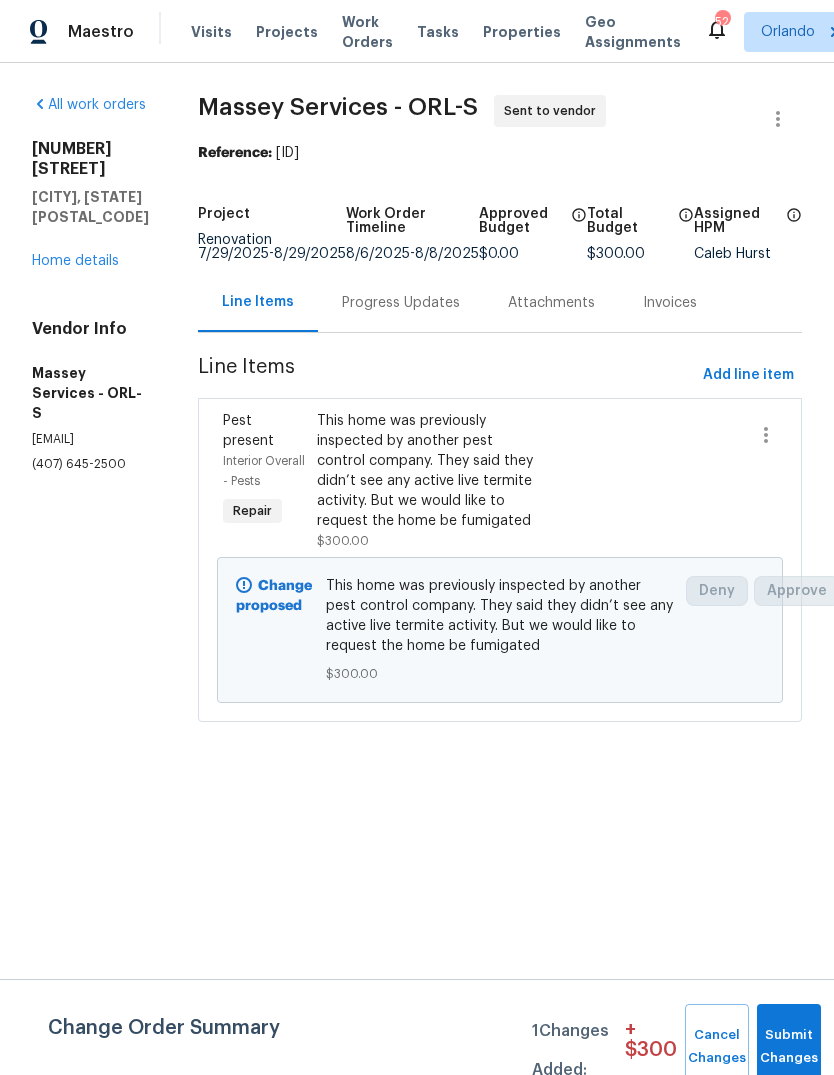 click on "8/6/2025  -  8/8/2025" at bounding box center [412, 254] 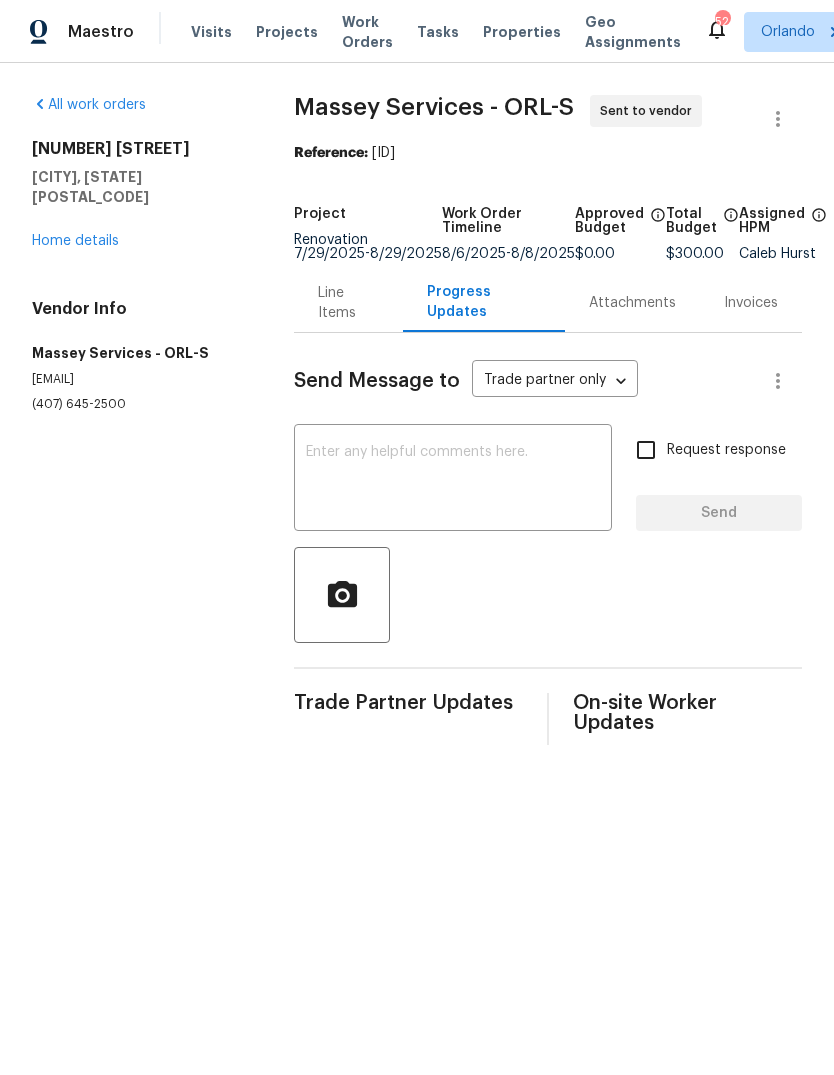 click at bounding box center (453, 480) 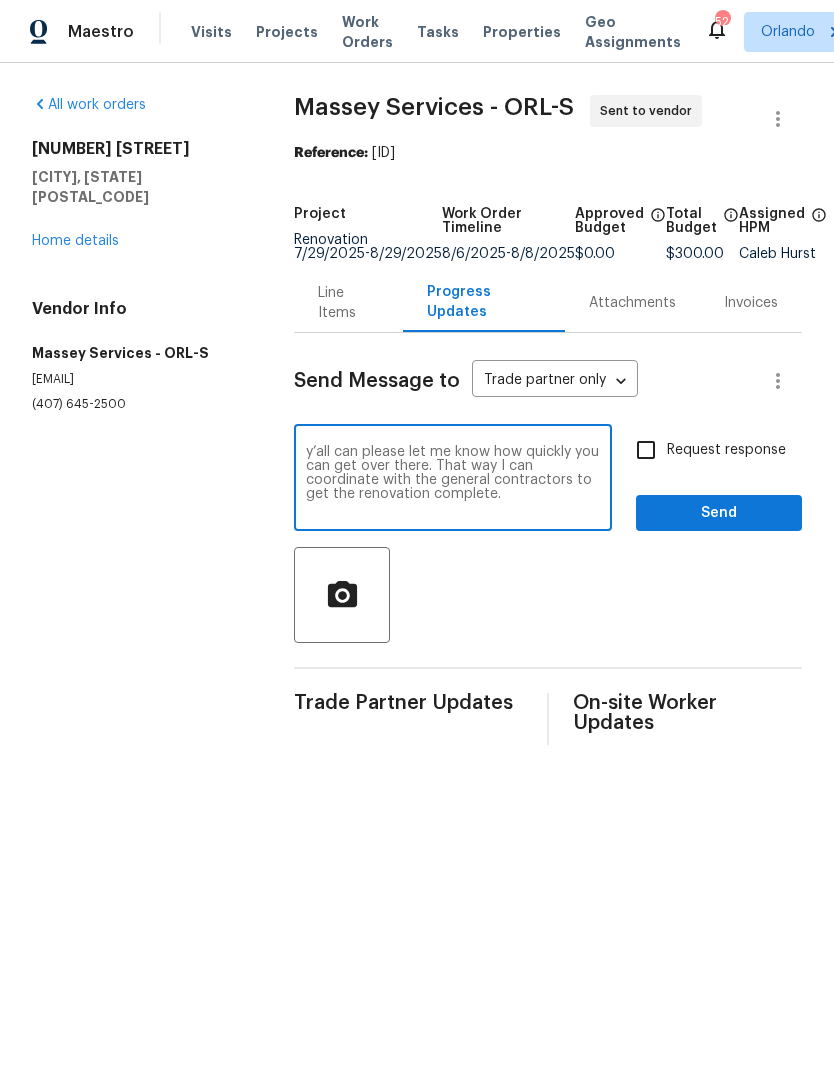 type on "y’all can please let me know how quickly you can get over there. That way I can coordinate with the general contractors to get the renovation complete." 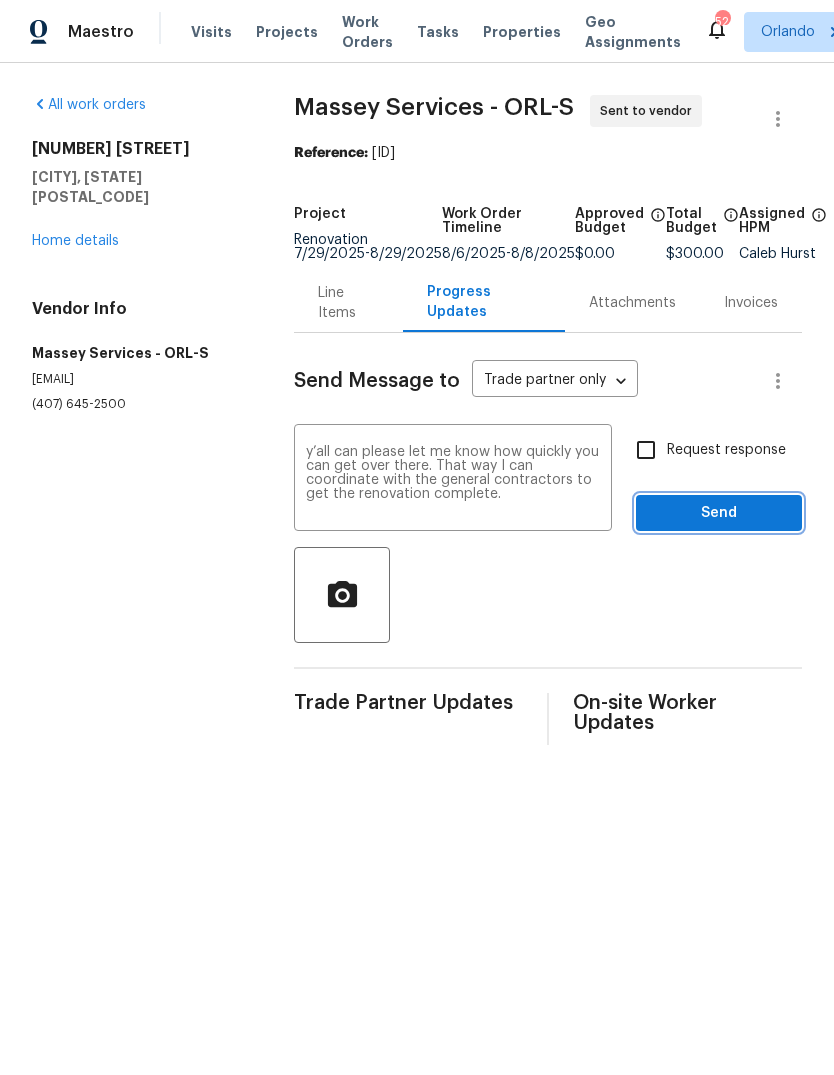 click on "Send" at bounding box center (719, 513) 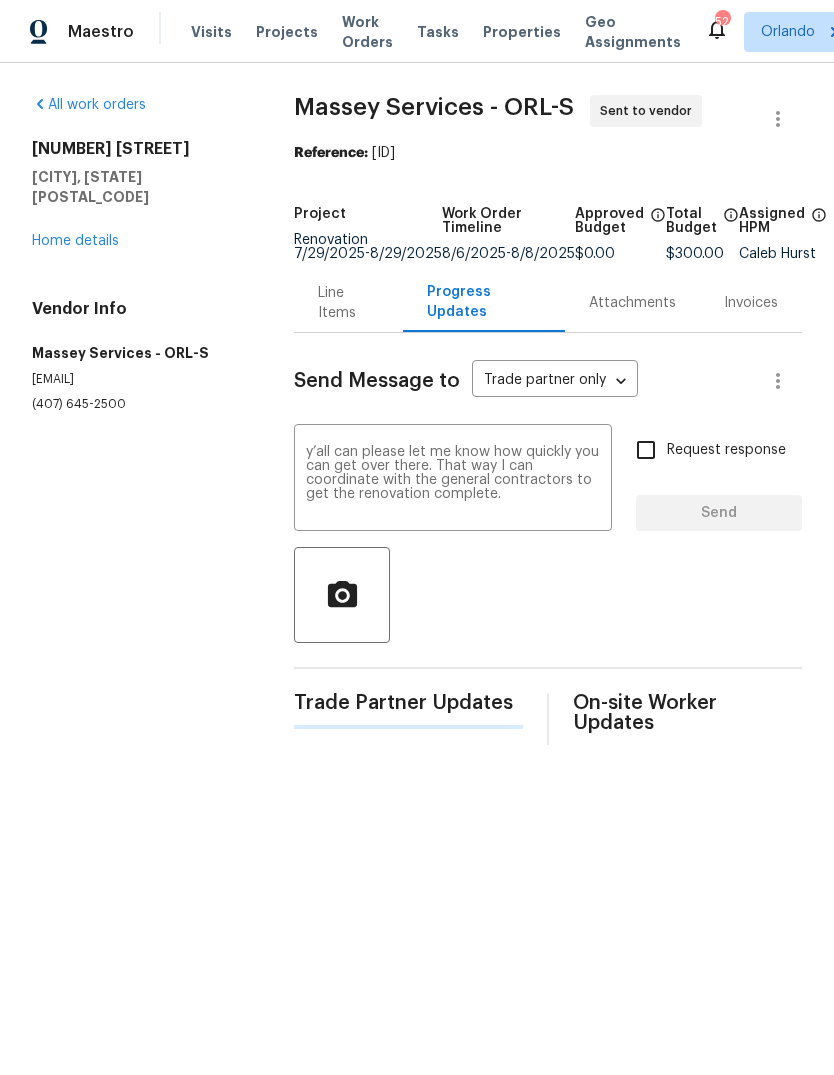 type 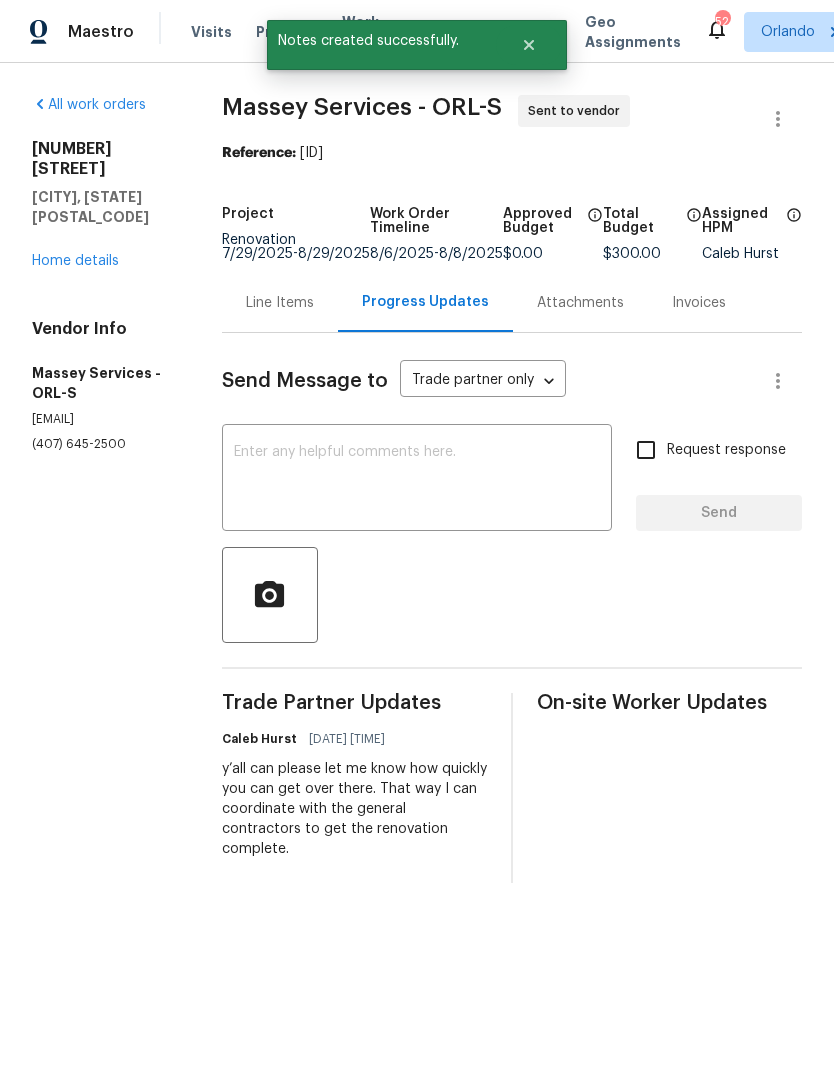 click on "Home details" at bounding box center (75, 261) 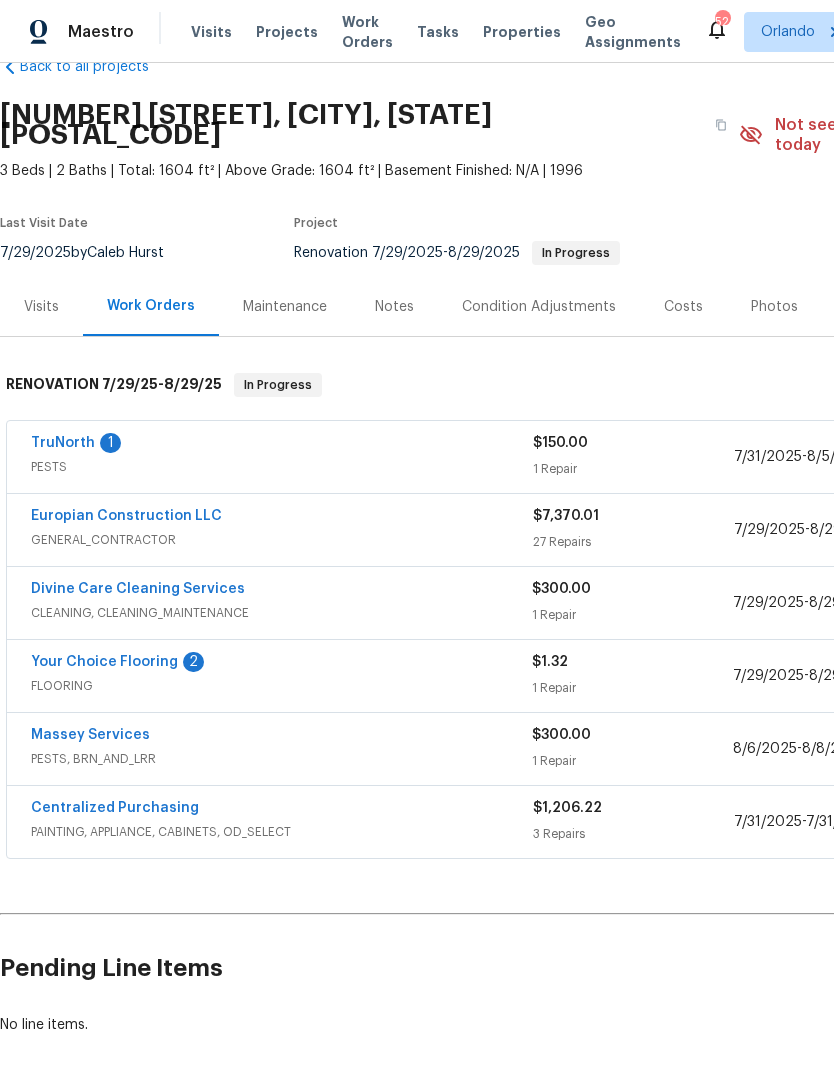 scroll, scrollTop: 46, scrollLeft: 0, axis: vertical 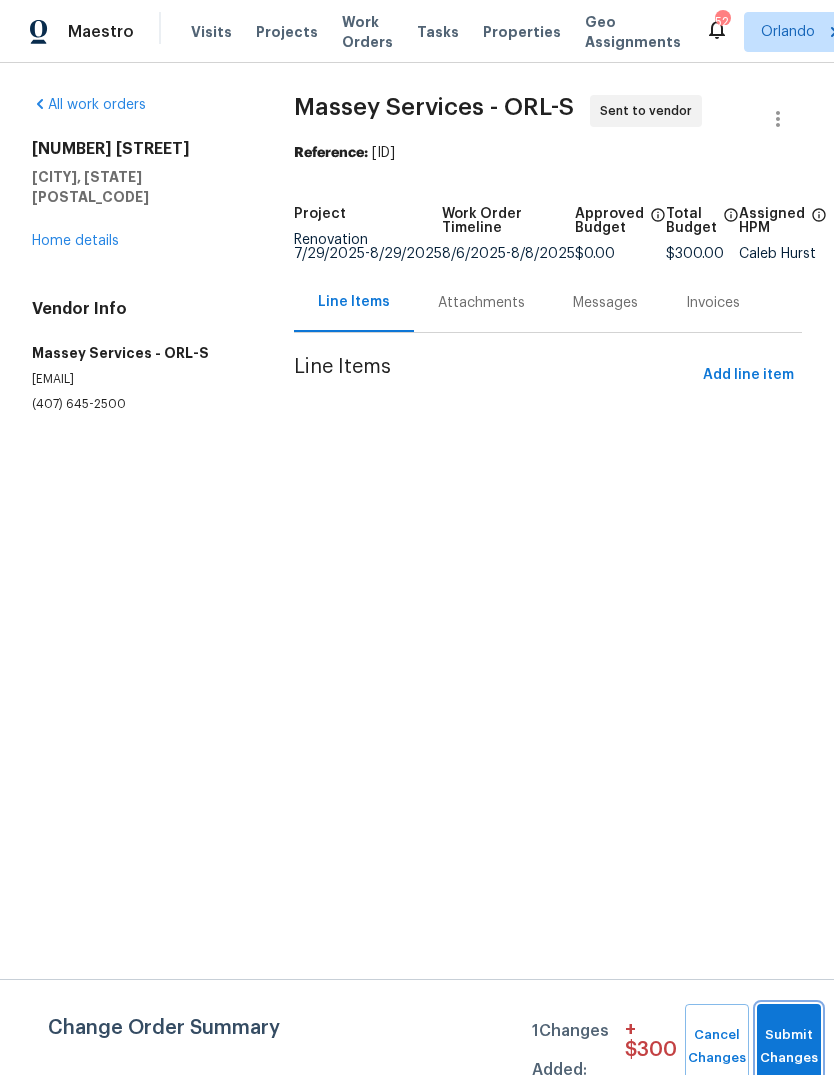 click on "Submit Changes" at bounding box center (789, 1047) 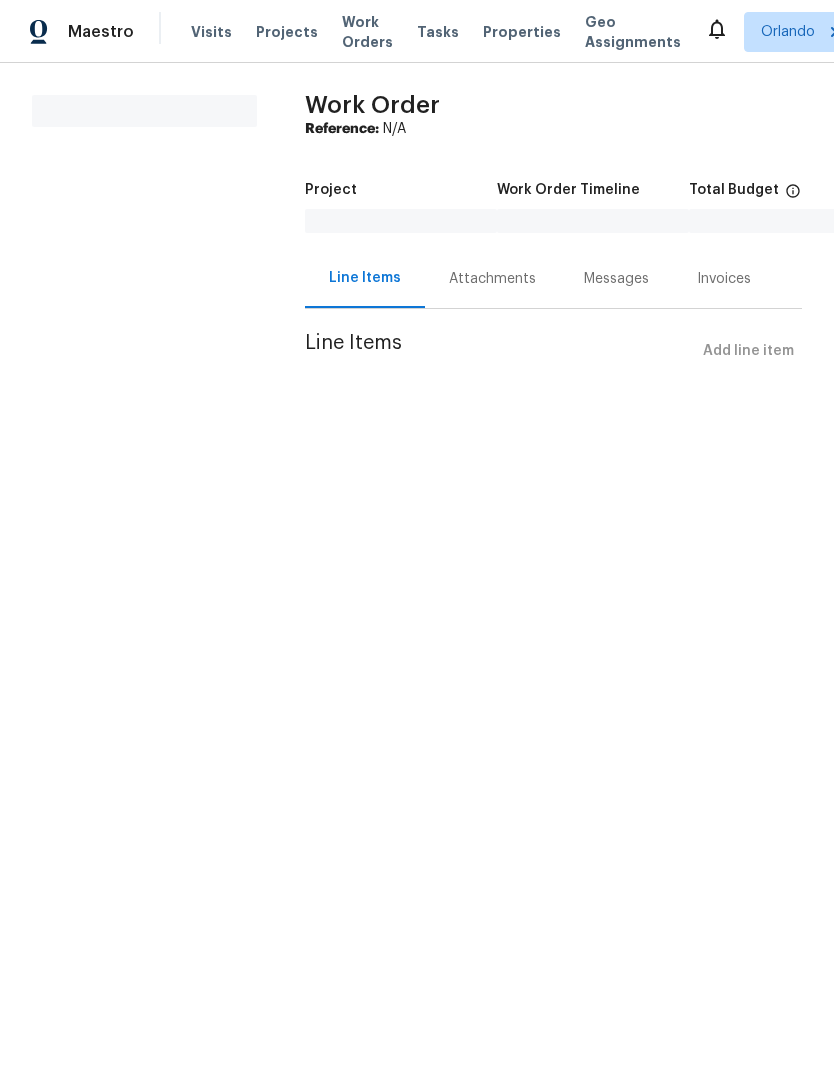 scroll, scrollTop: 0, scrollLeft: 0, axis: both 